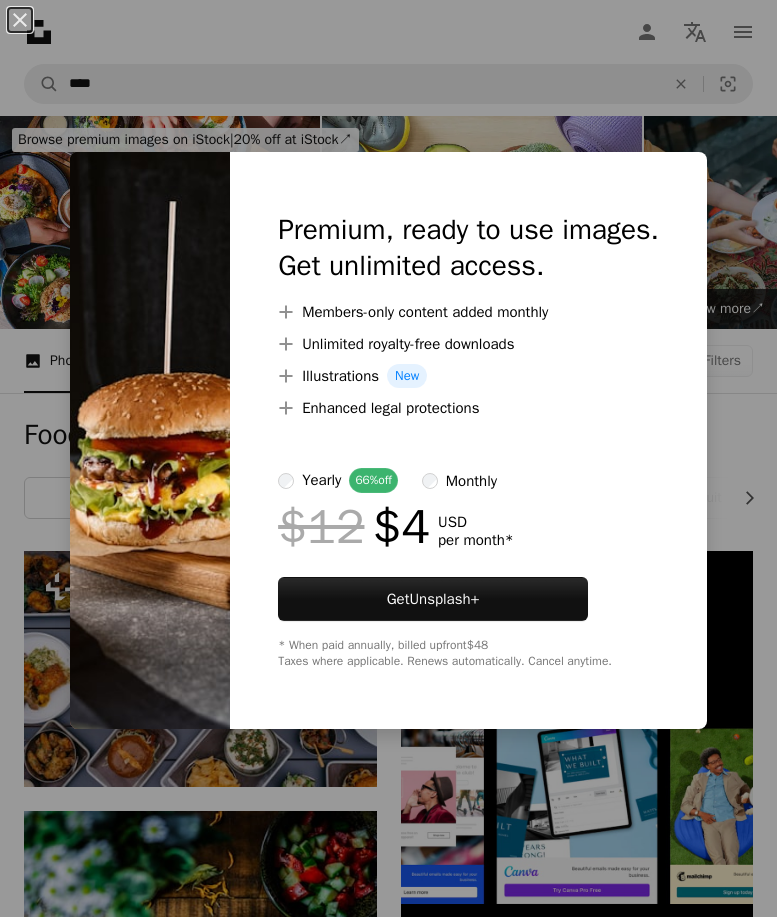 scroll, scrollTop: 1300, scrollLeft: 0, axis: vertical 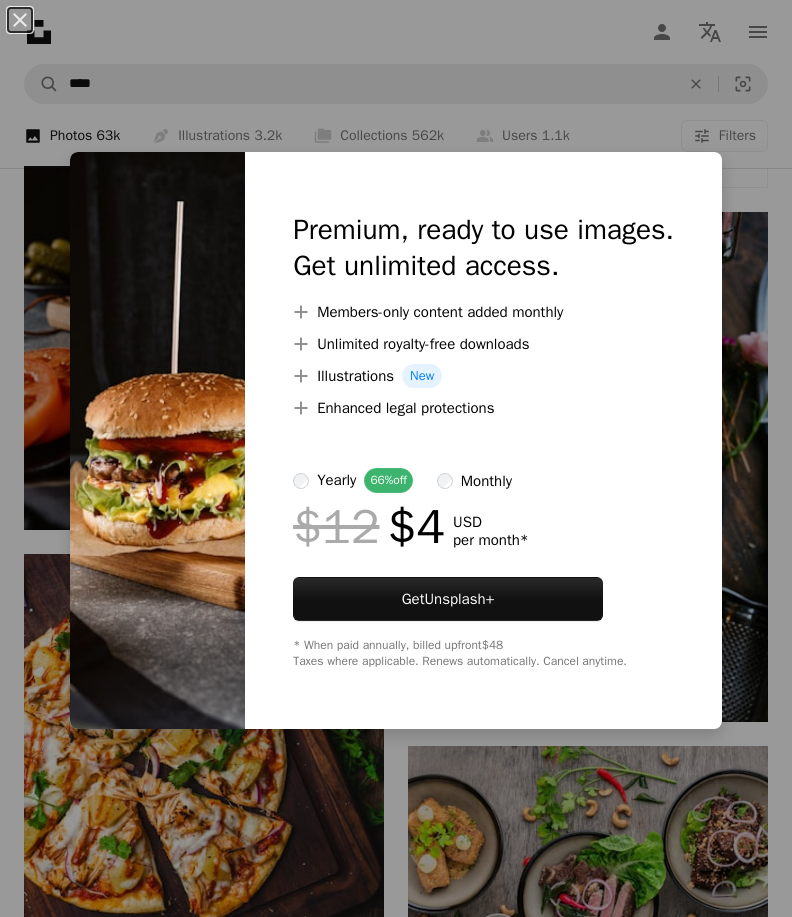 click at bounding box center (157, 440) 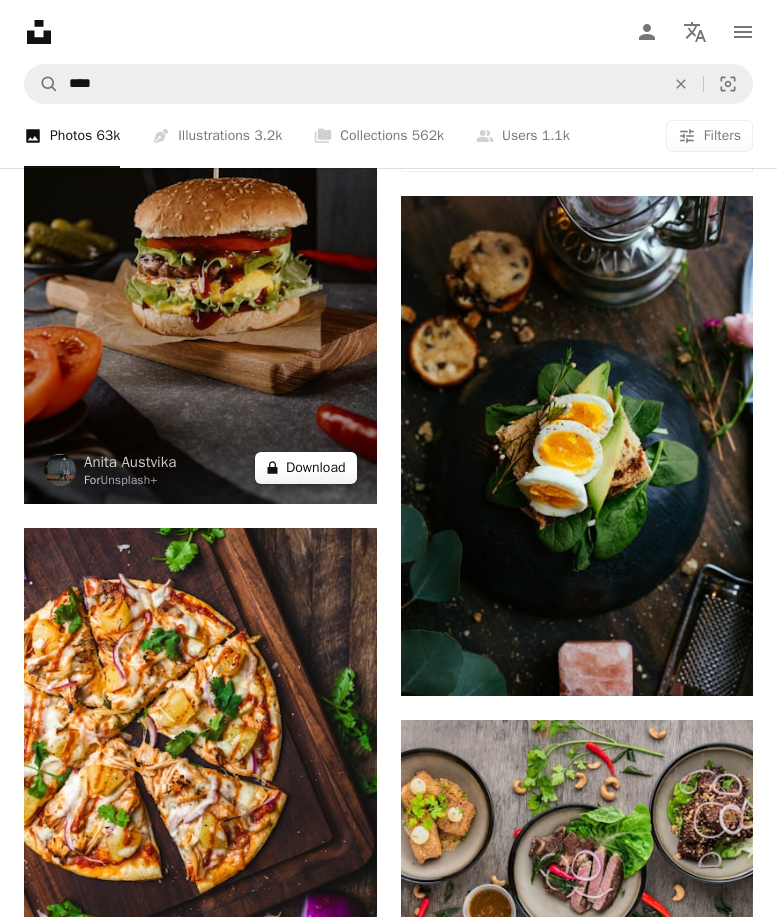 click on "A lock Download" at bounding box center (306, 468) 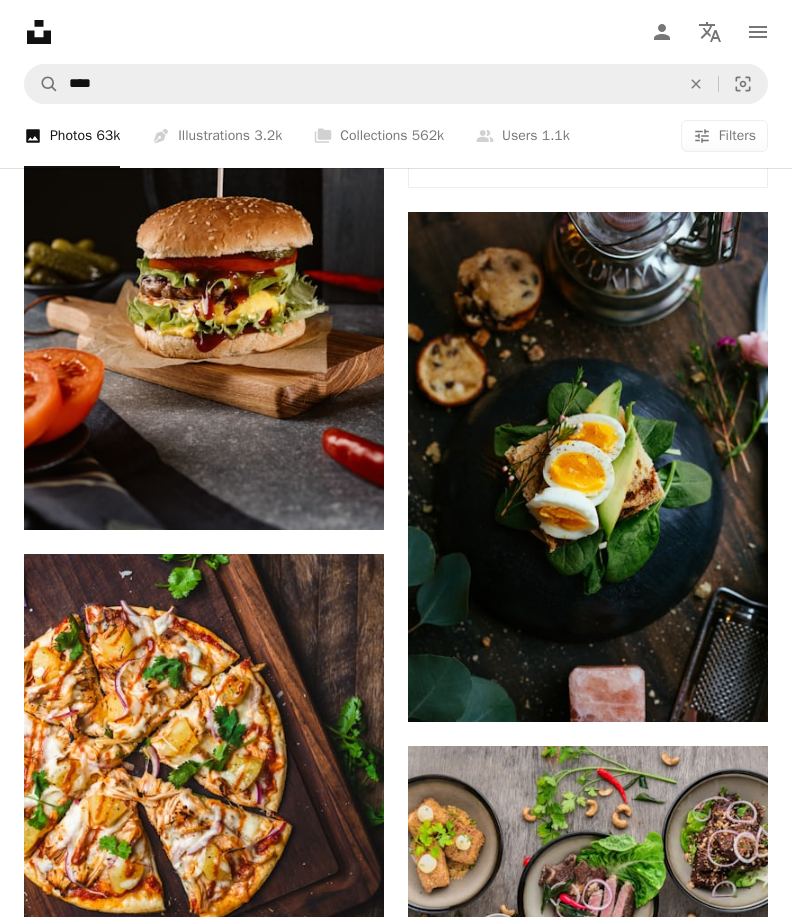 click on "An X shape Premium, ready to use images. Get unlimited access. A plus sign Members-only content added monthly A plus sign Unlimited royalty-free downloads A plus sign Illustrations  New A plus sign Enhanced legal protections yearly 66%  off monthly $12   $4 USD per month * Get  Unsplash+ * When paid annually, billed upfront  $48 Taxes where applicable. Renews automatically. Cancel anytime." at bounding box center (396, 5325) 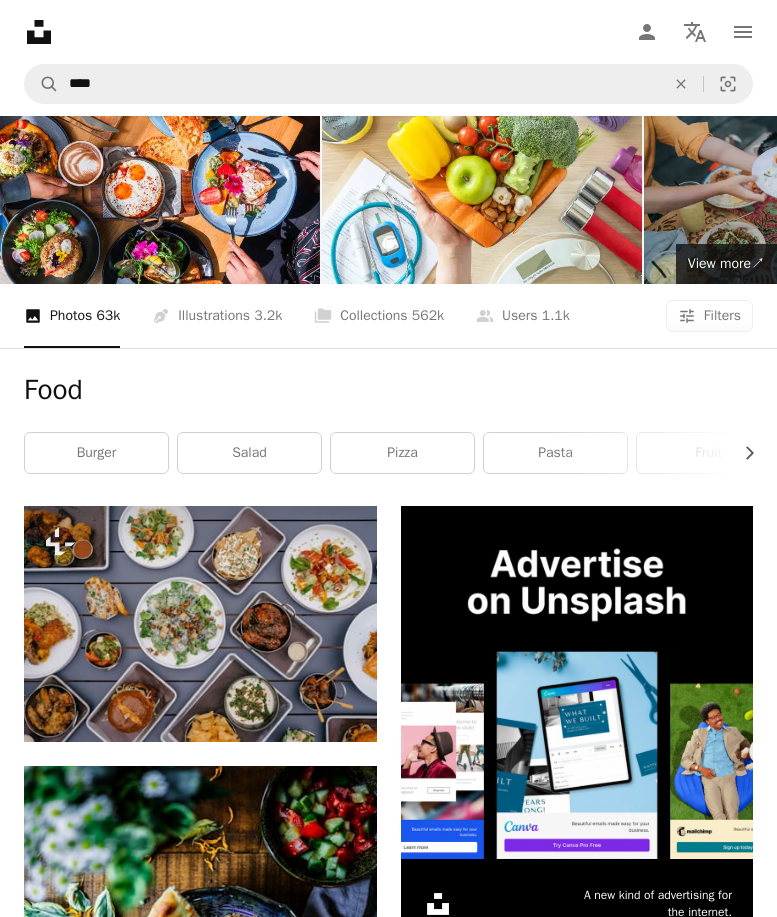 scroll, scrollTop: 0, scrollLeft: 0, axis: both 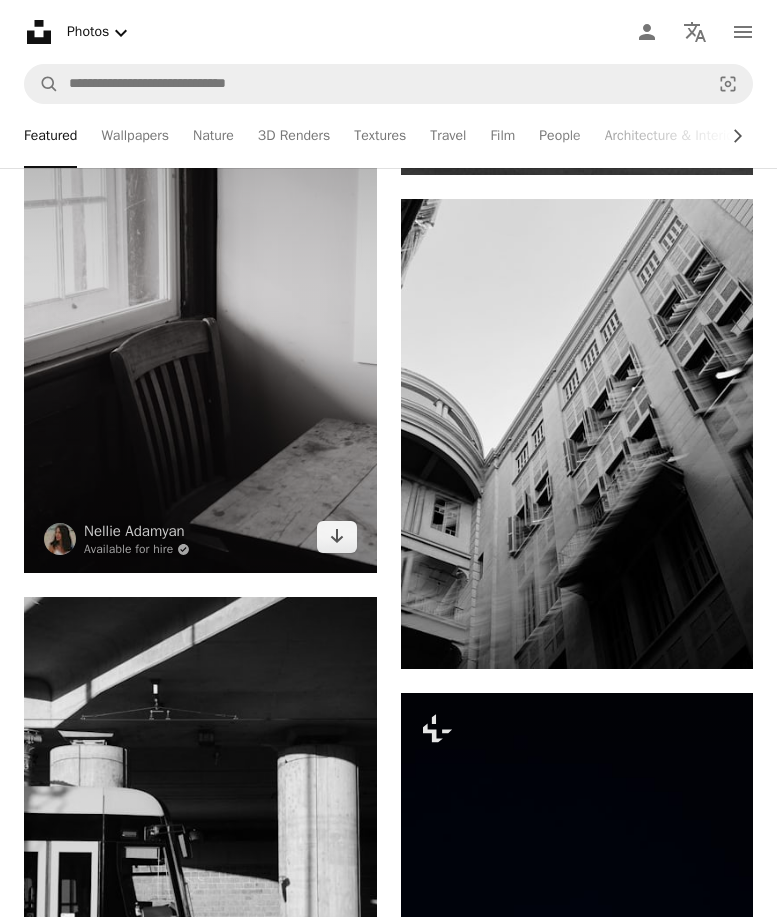 click at bounding box center [200, 308] 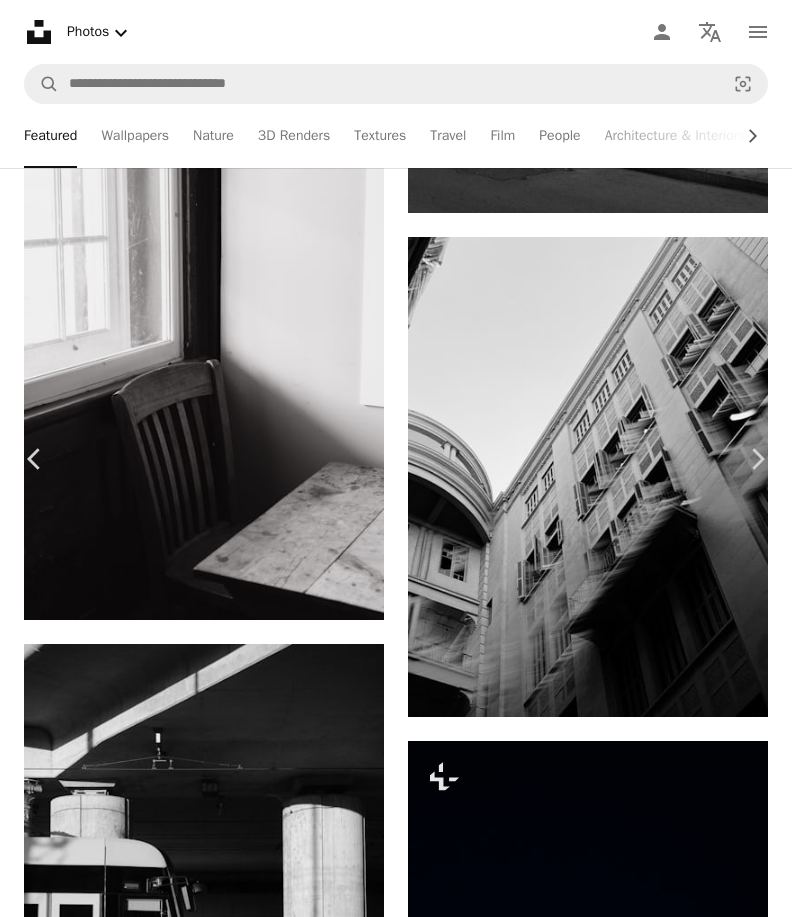 click on "An X shape" at bounding box center [20, 20] 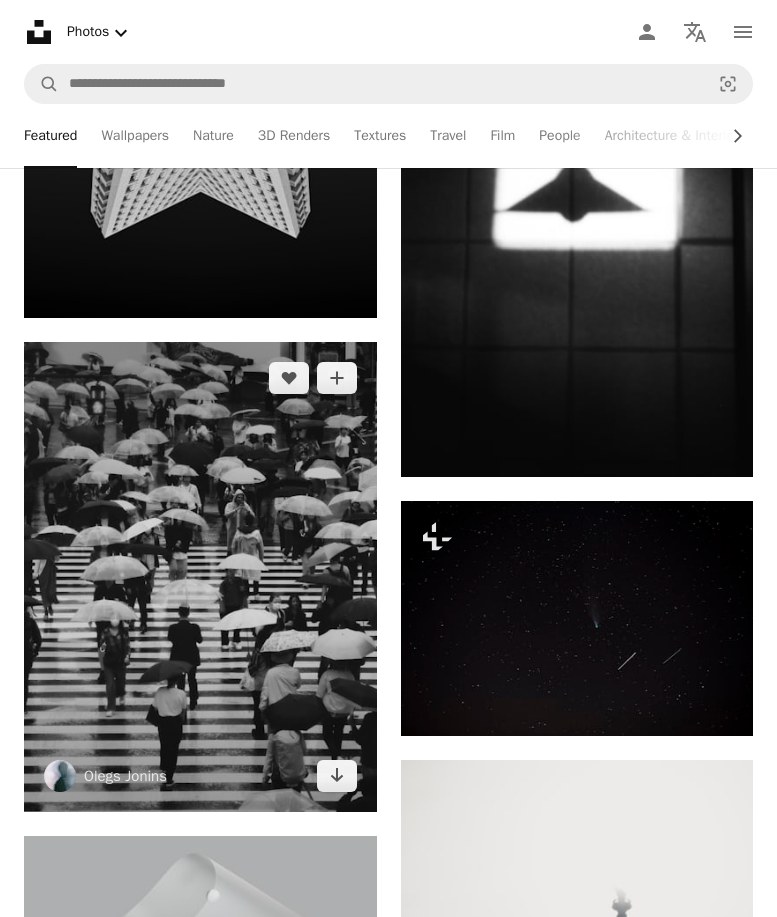 scroll, scrollTop: 3800, scrollLeft: 0, axis: vertical 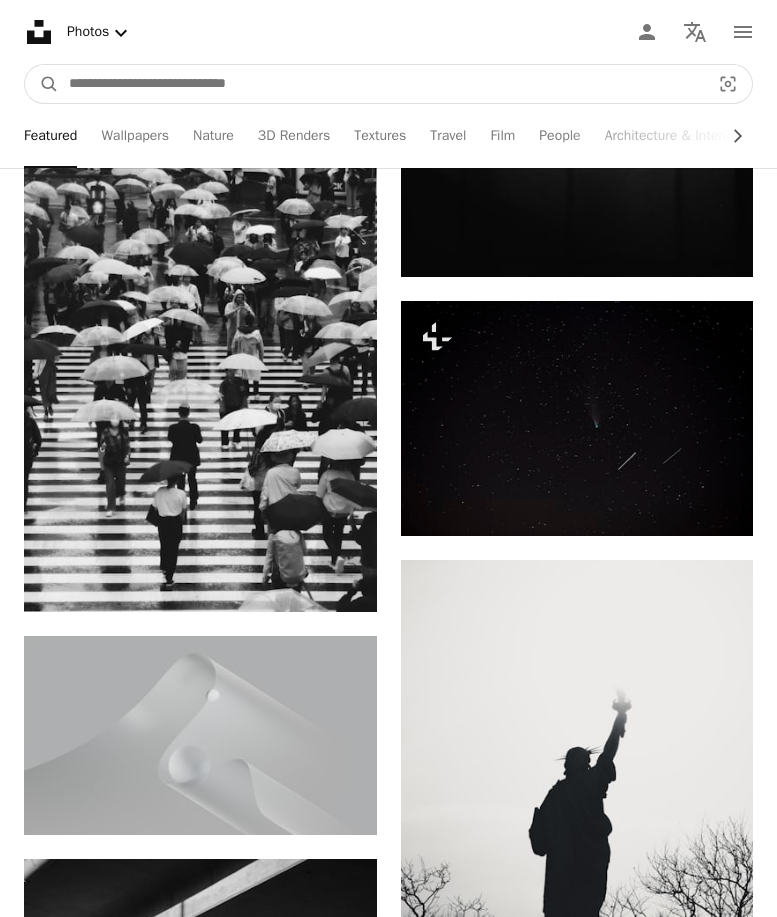 click at bounding box center [381, 84] 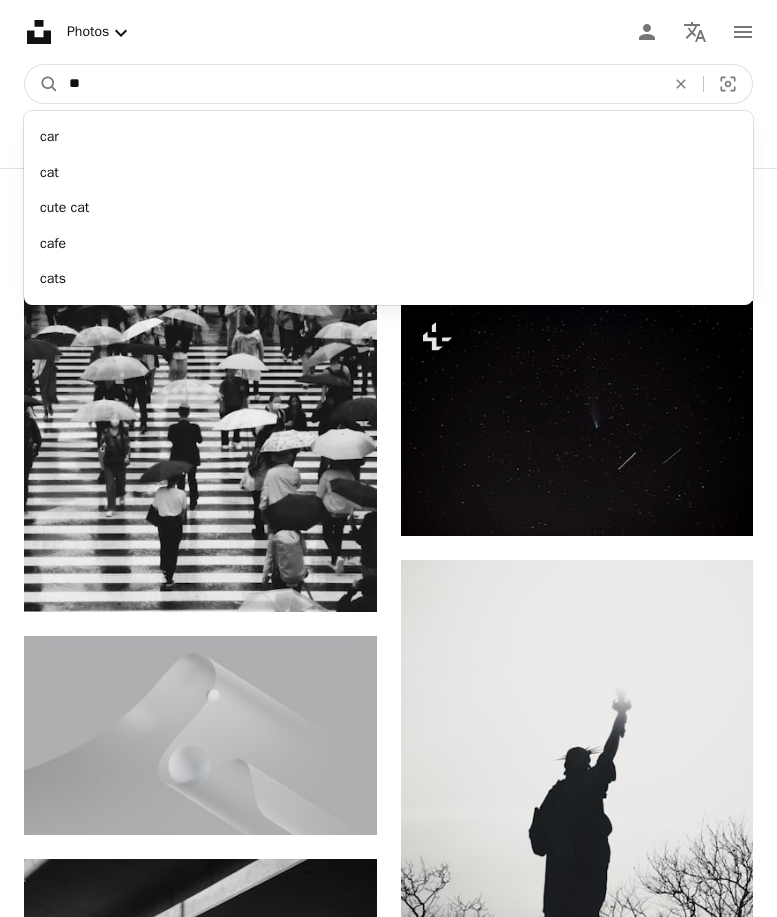 type on "***" 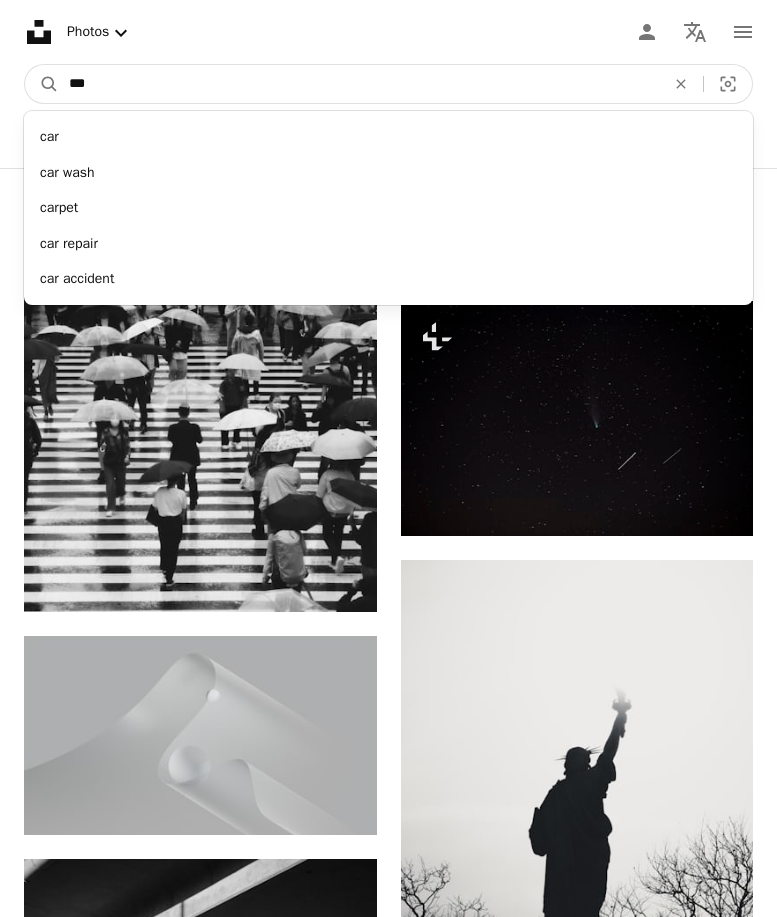 click on "A magnifying glass" at bounding box center (42, 84) 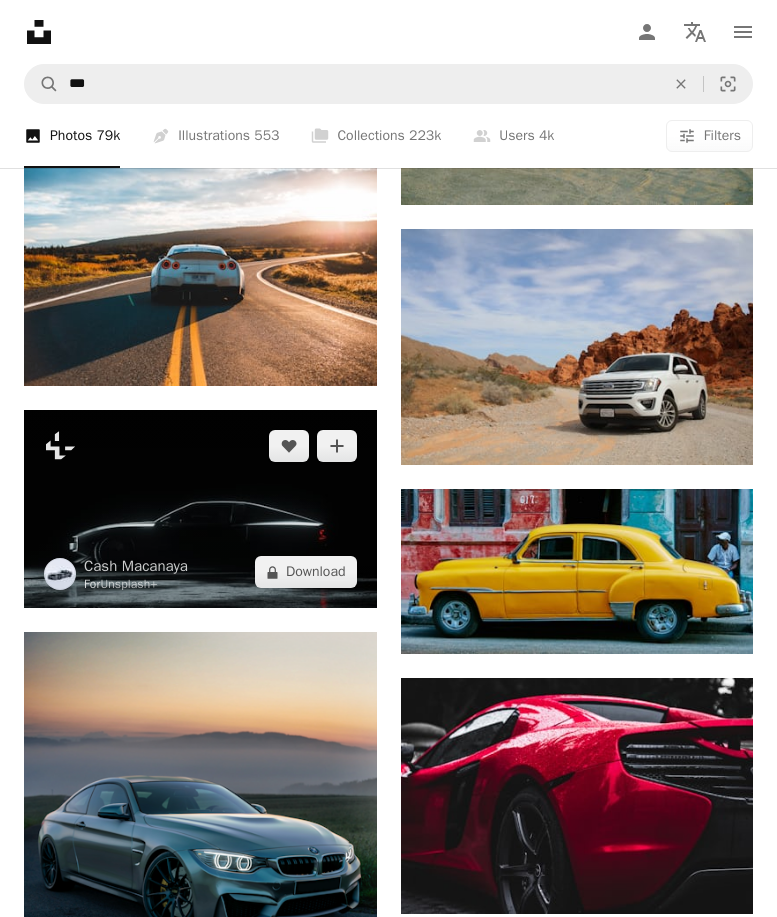 scroll, scrollTop: 400, scrollLeft: 0, axis: vertical 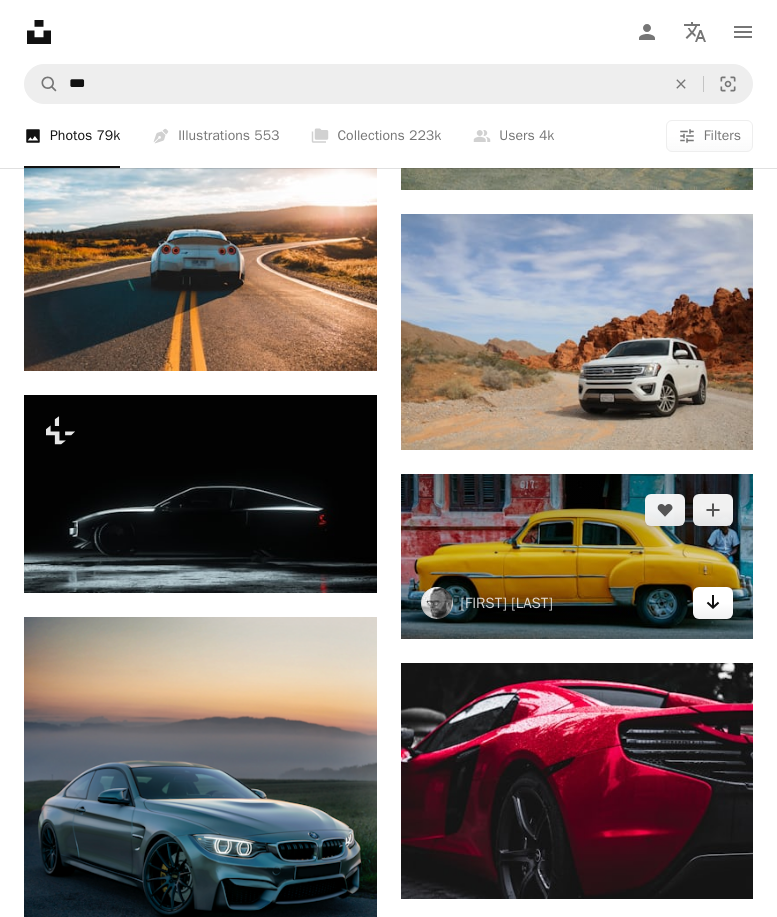 click on "Arrow pointing down" 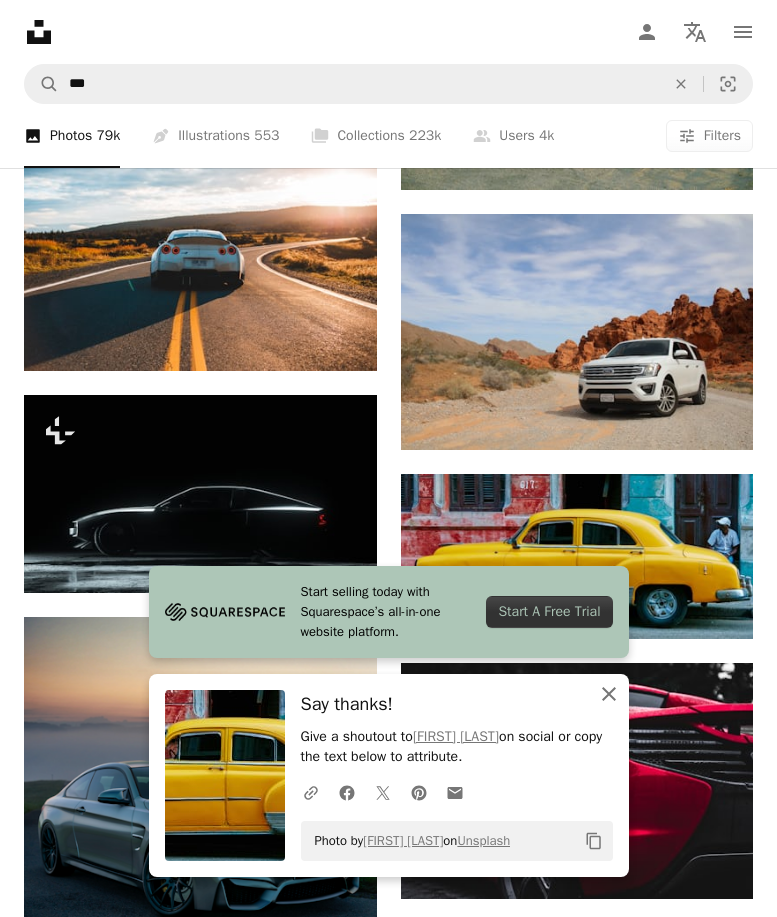 click 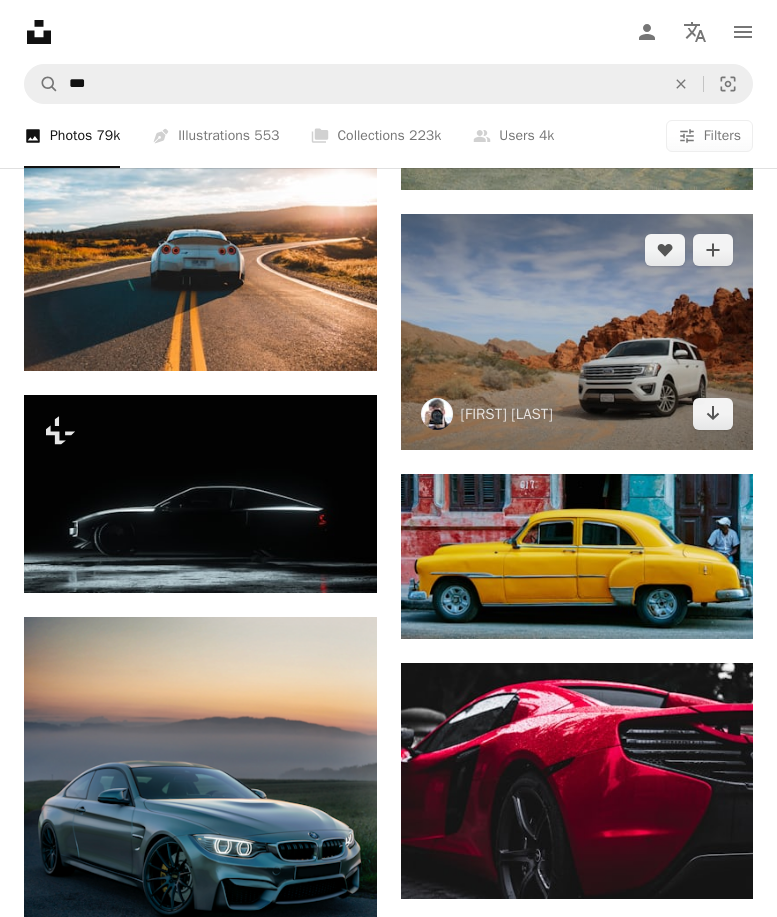 click at bounding box center (577, 331) 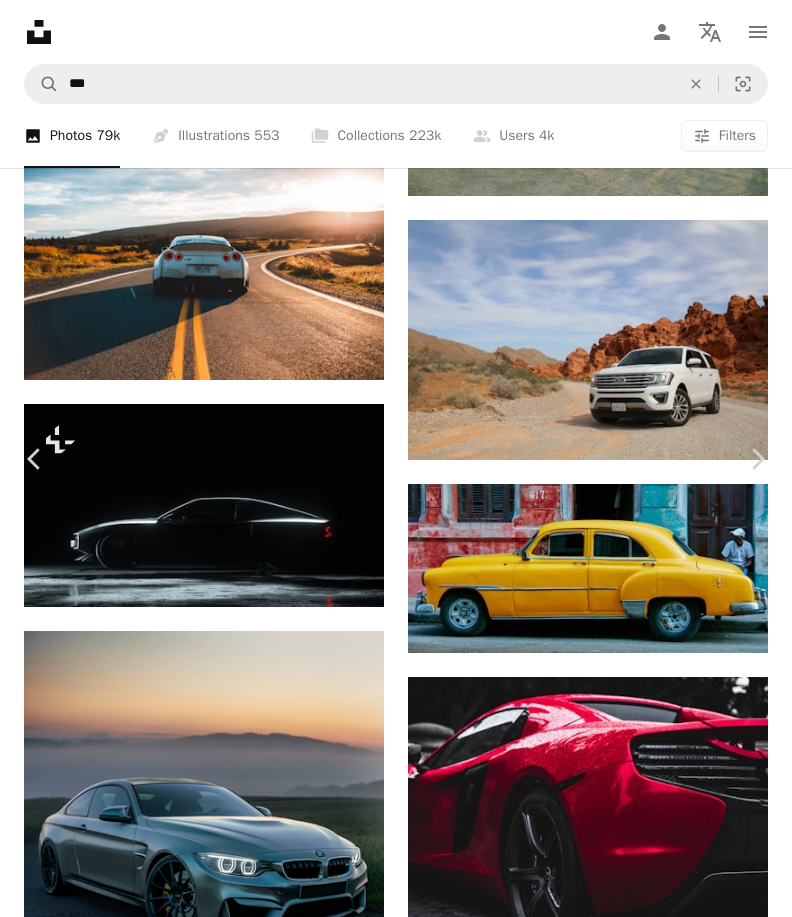 click on "Download free" at bounding box center [593, 3036] 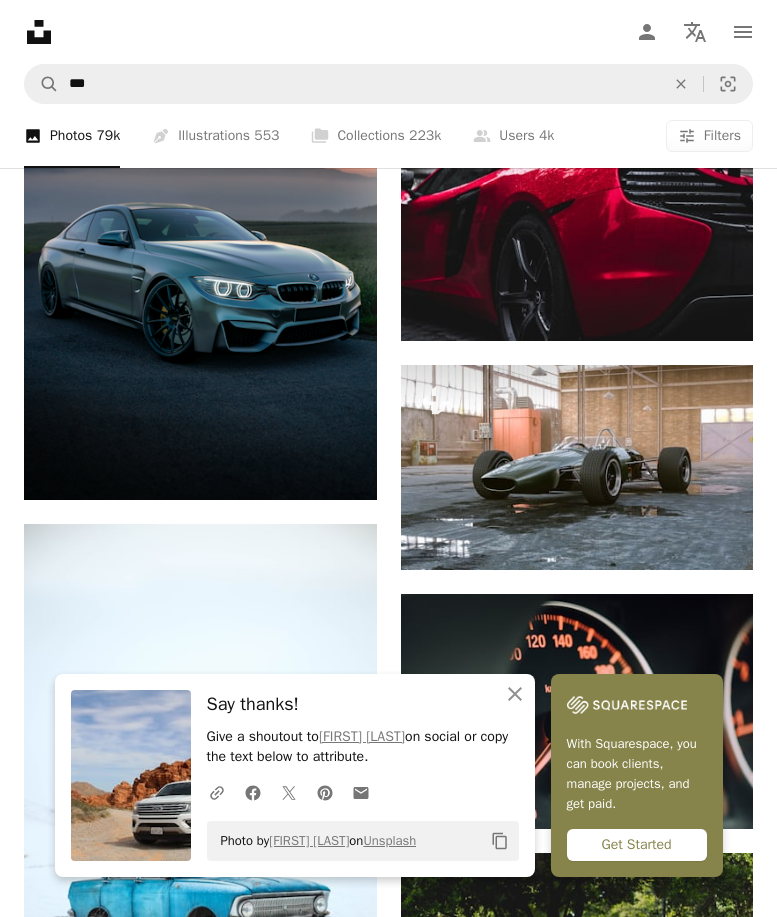 scroll, scrollTop: 1000, scrollLeft: 0, axis: vertical 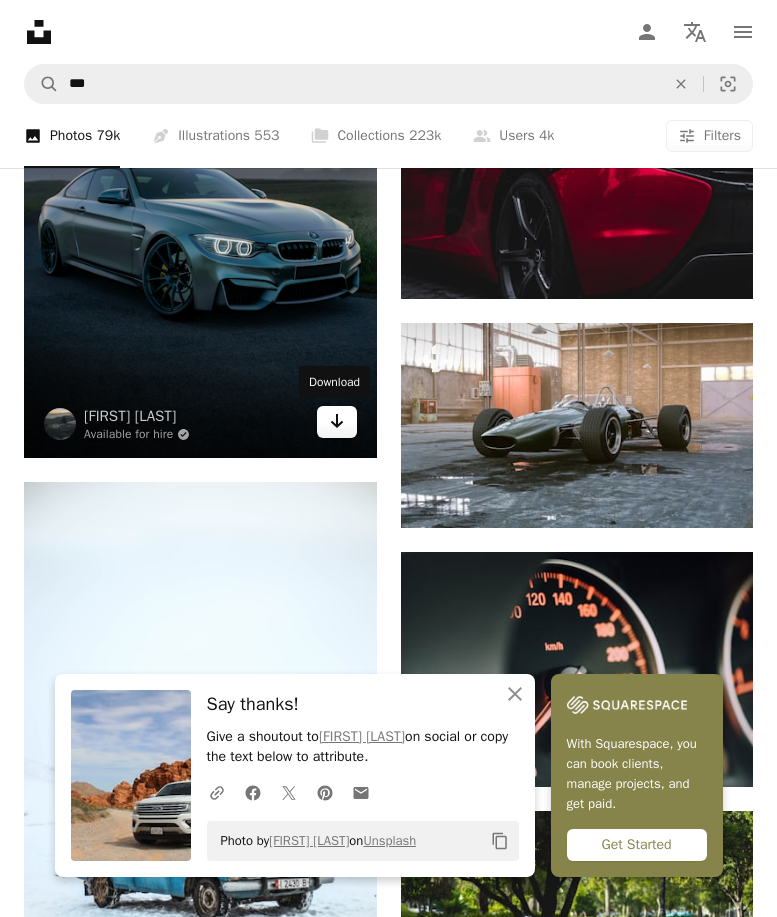 click on "Arrow pointing down" 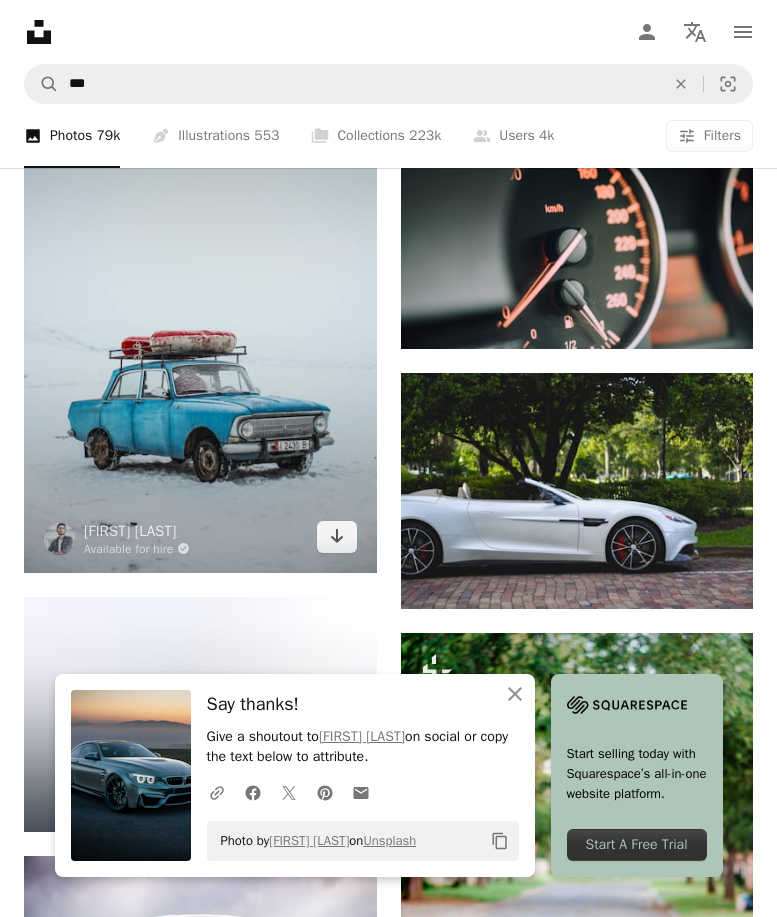 scroll, scrollTop: 1500, scrollLeft: 0, axis: vertical 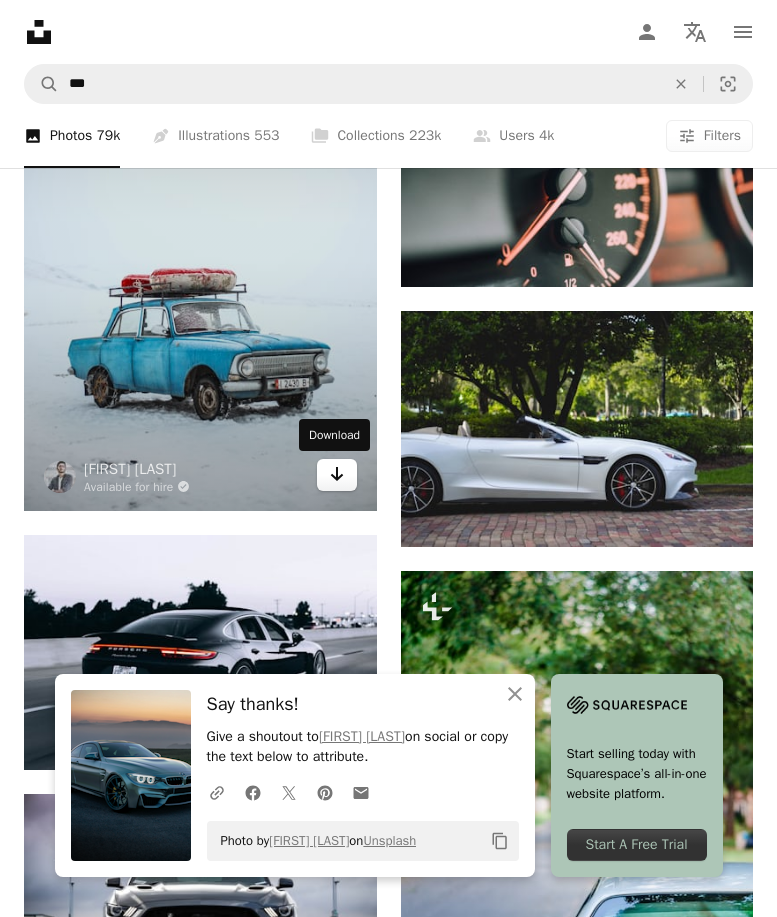 click on "Arrow pointing down" 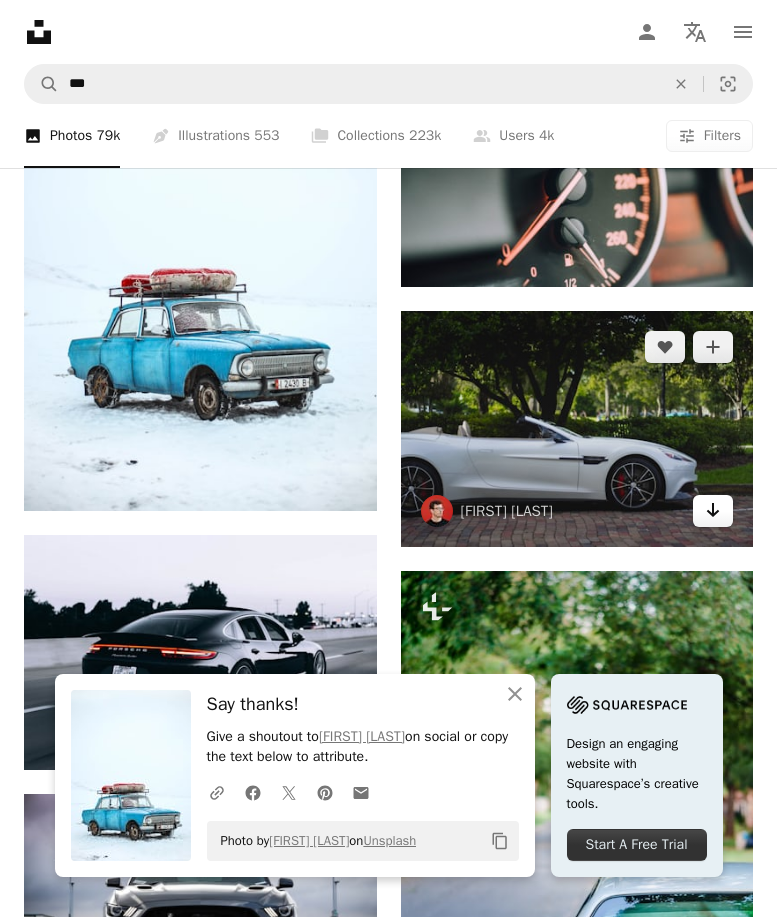 click 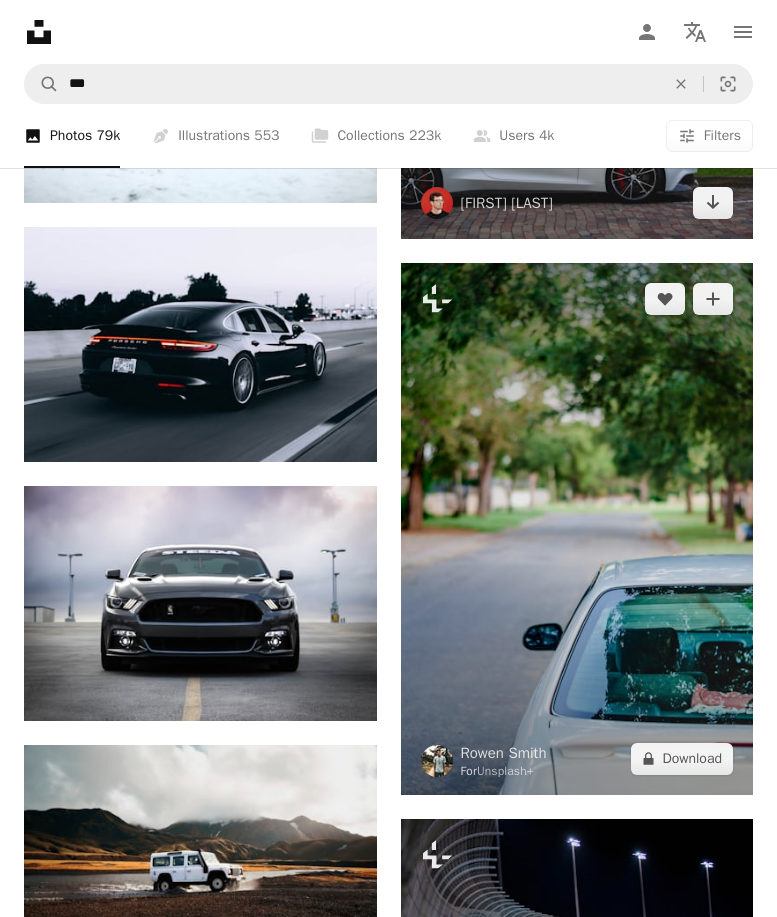 scroll, scrollTop: 1900, scrollLeft: 0, axis: vertical 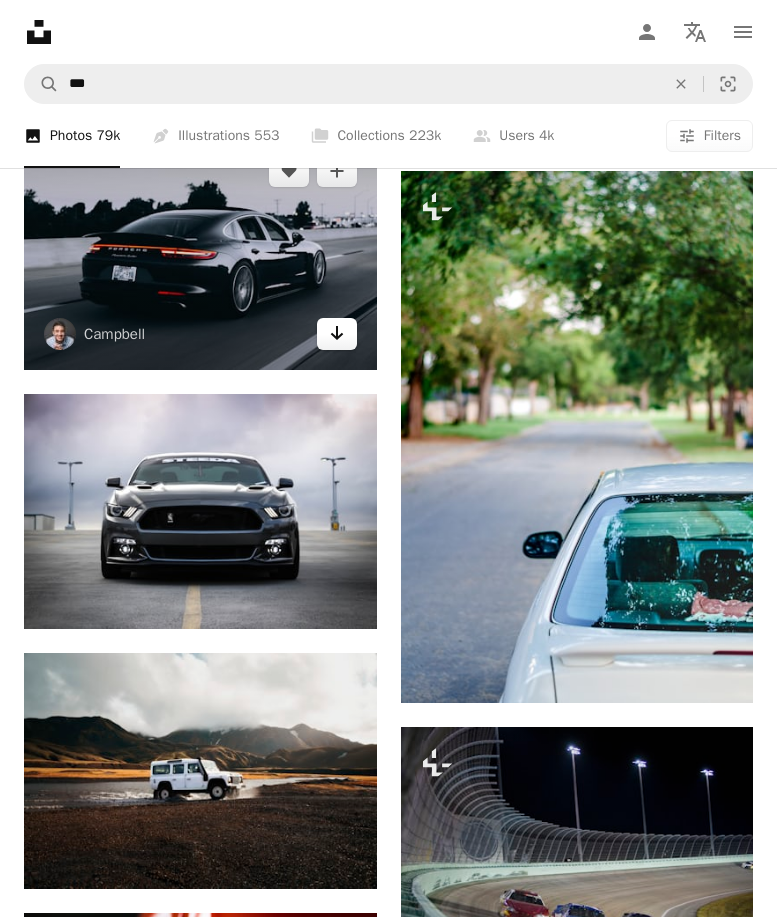click on "Arrow pointing down" 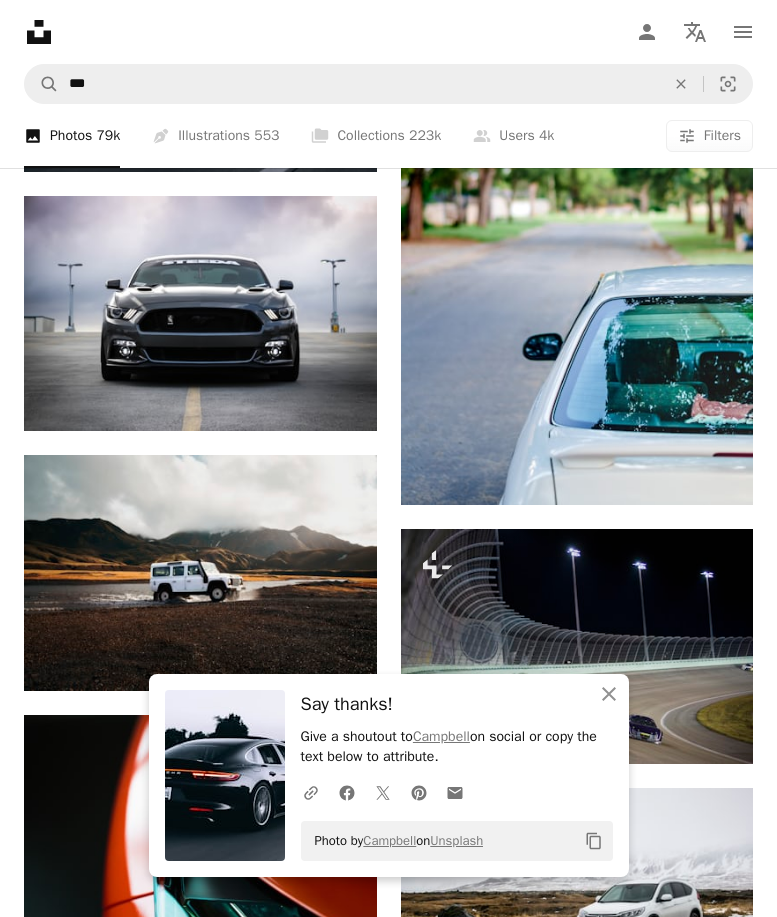 scroll, scrollTop: 2100, scrollLeft: 0, axis: vertical 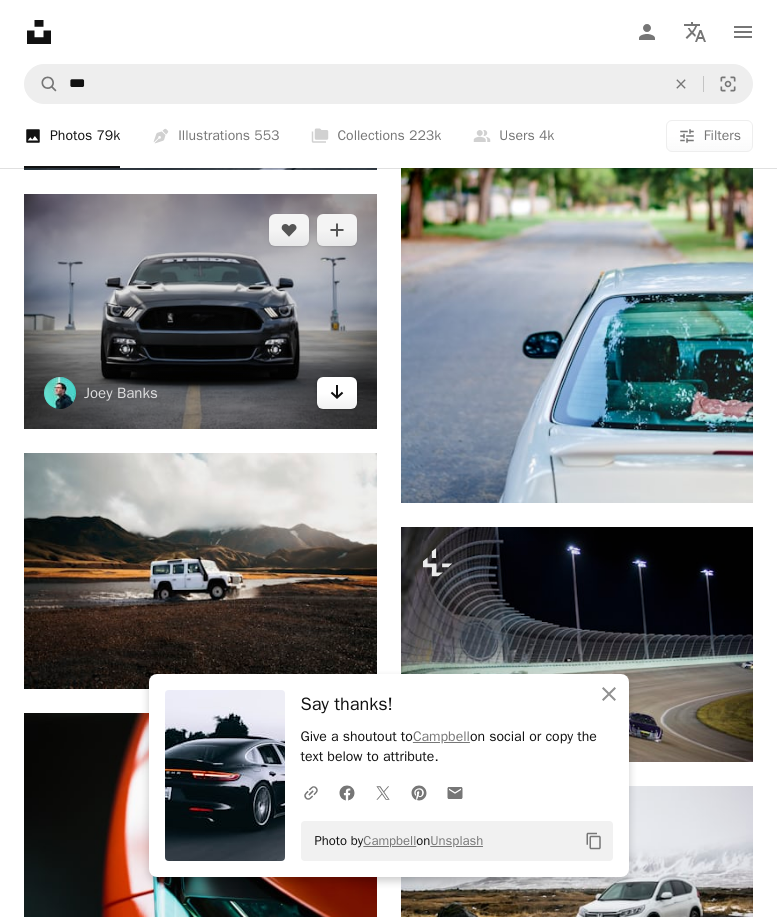 click on "Arrow pointing down" at bounding box center (337, 393) 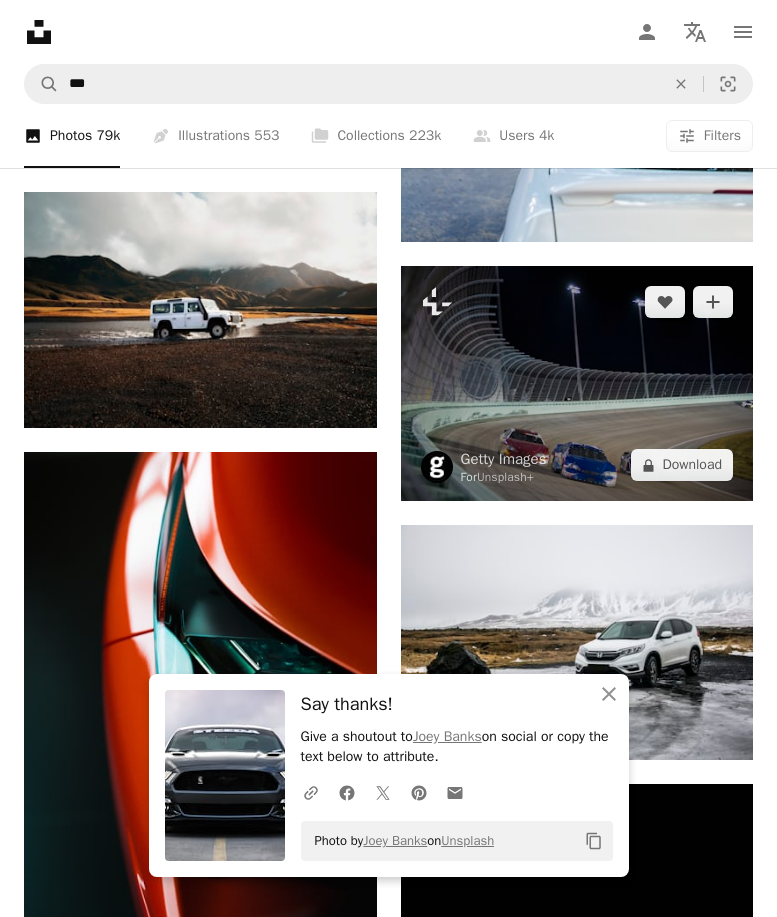 scroll, scrollTop: 2400, scrollLeft: 0, axis: vertical 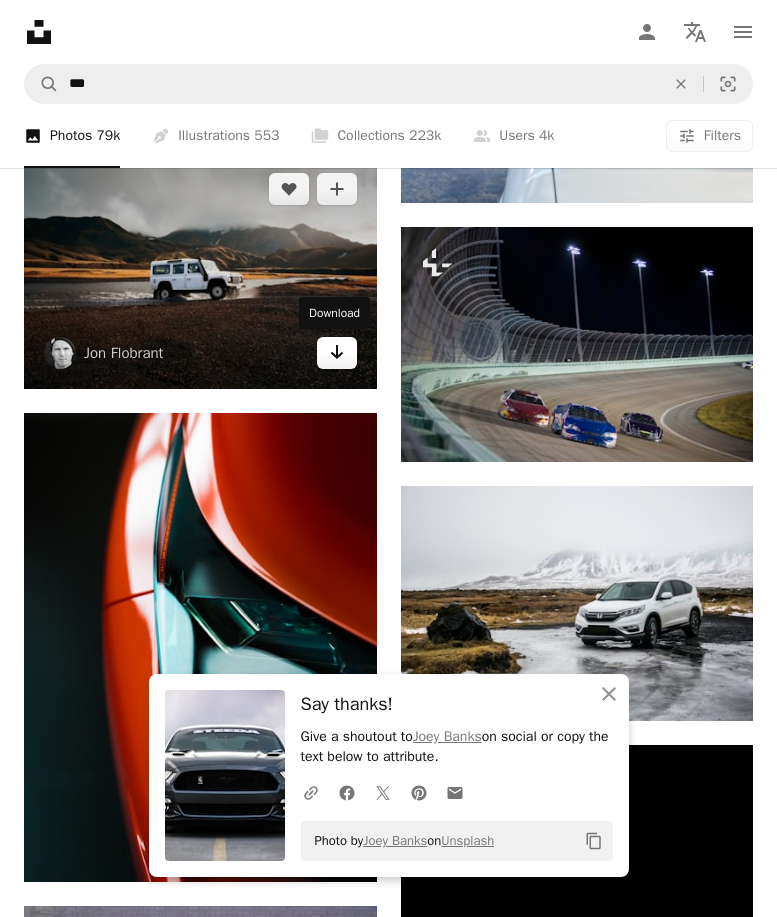 click on "Arrow pointing down" at bounding box center [337, 353] 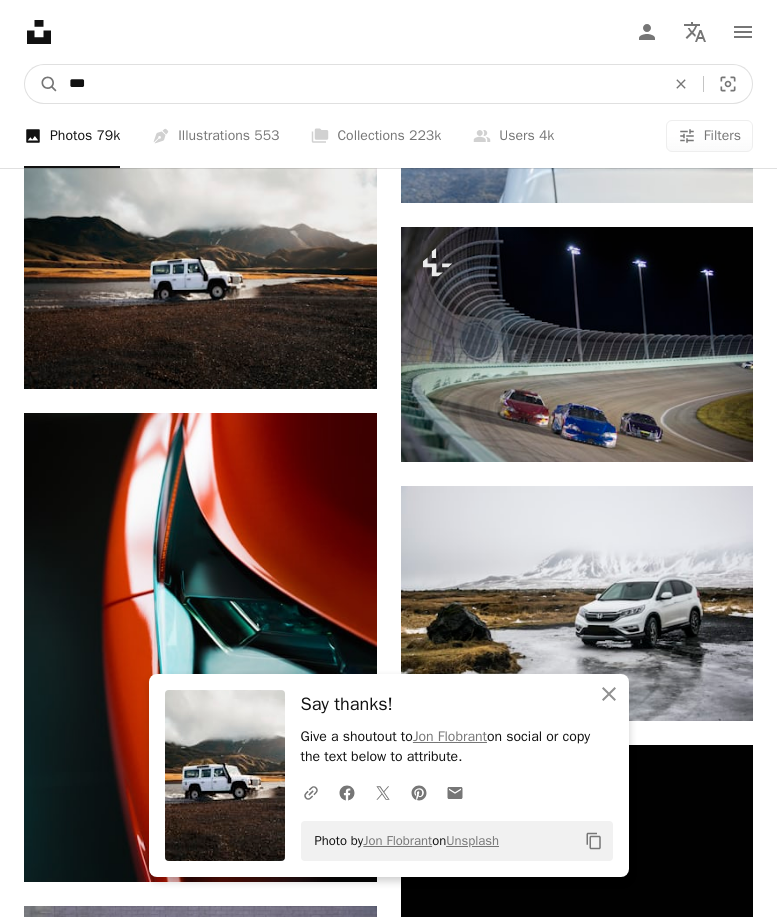 click on "***" at bounding box center (359, 84) 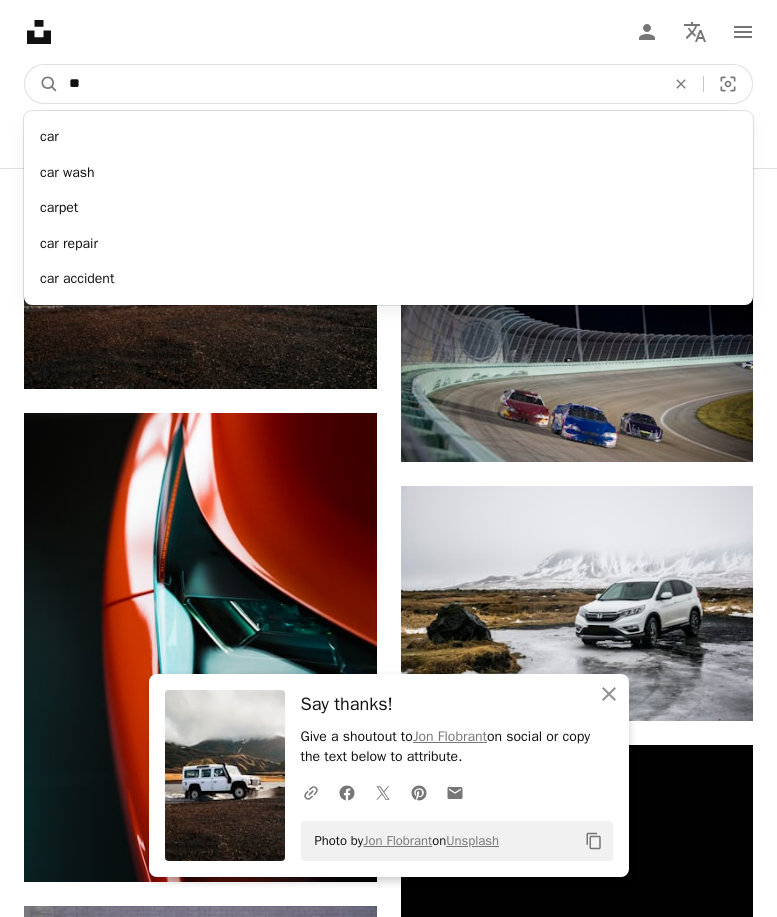 type on "*" 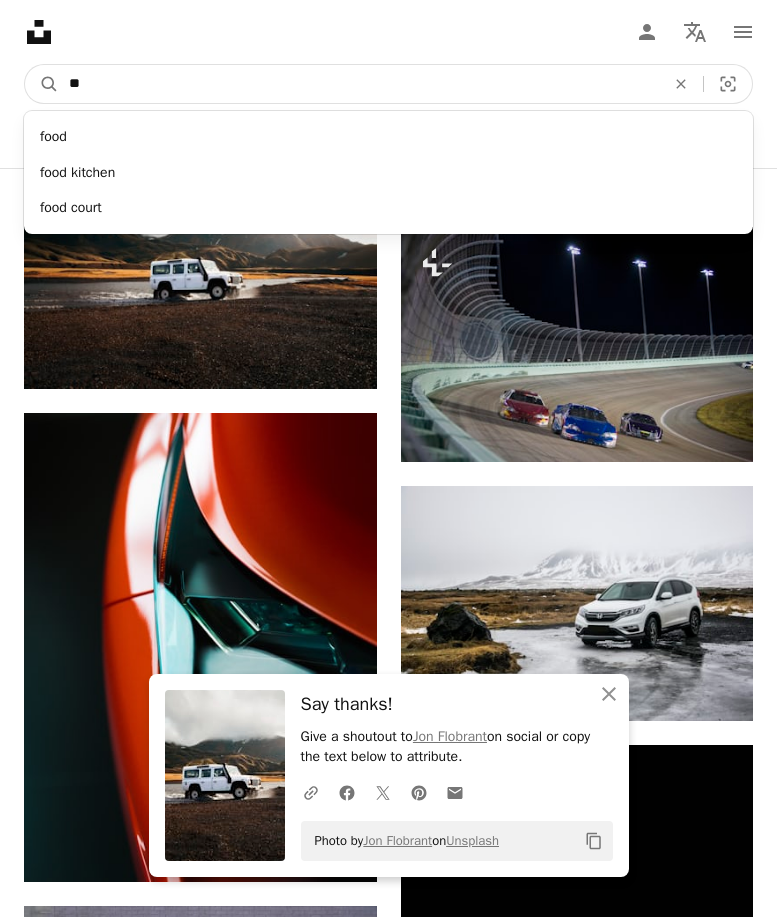 type on "*" 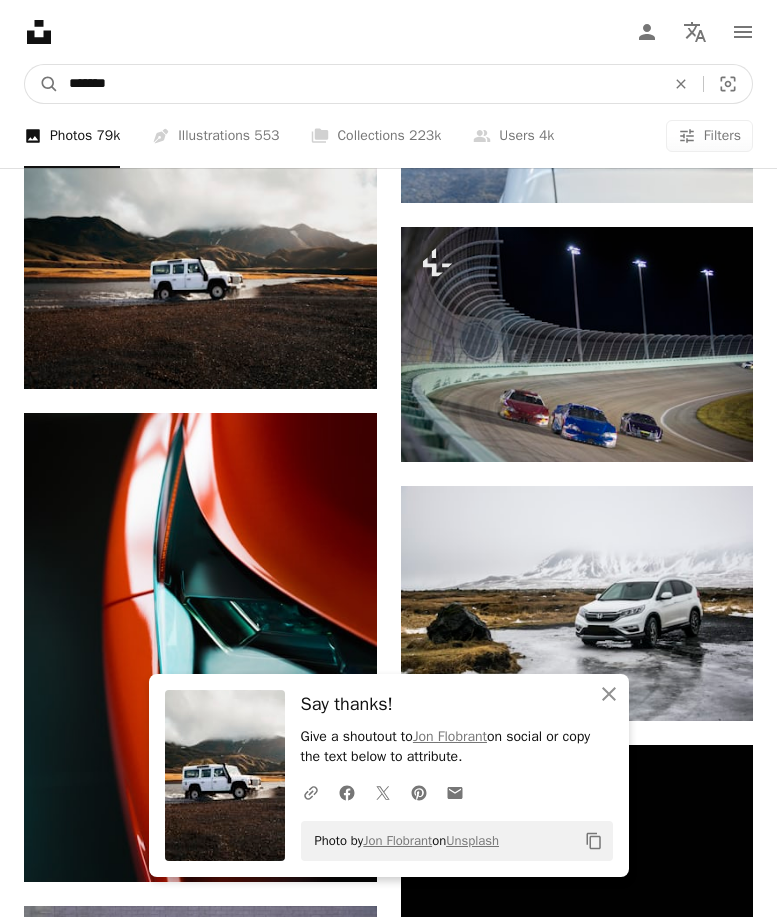 type on "********" 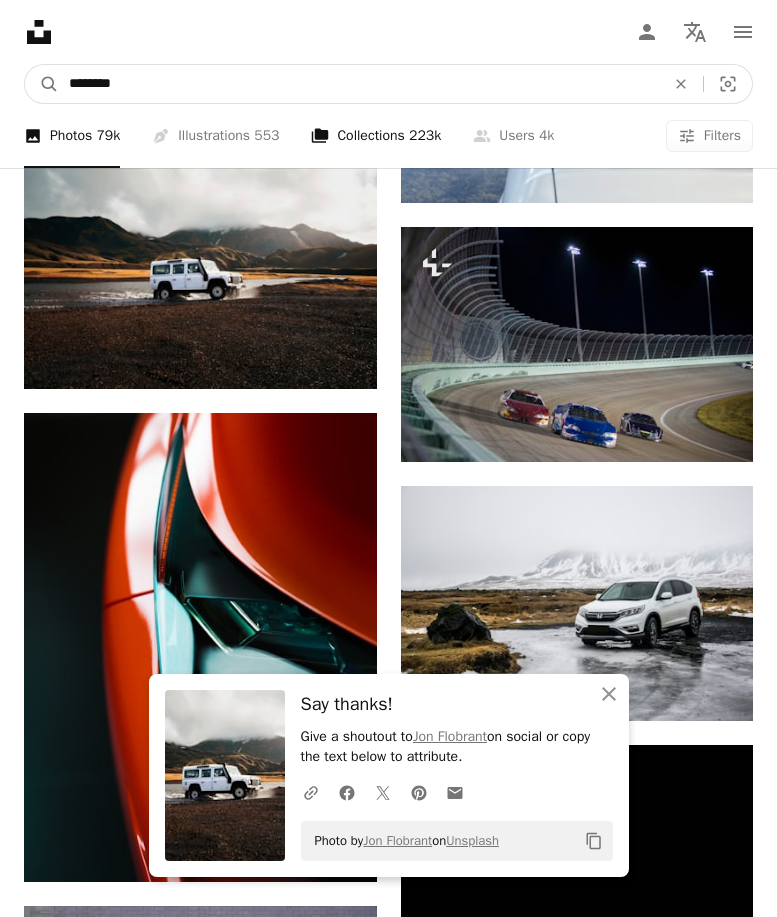 click on "A magnifying glass" at bounding box center [42, 84] 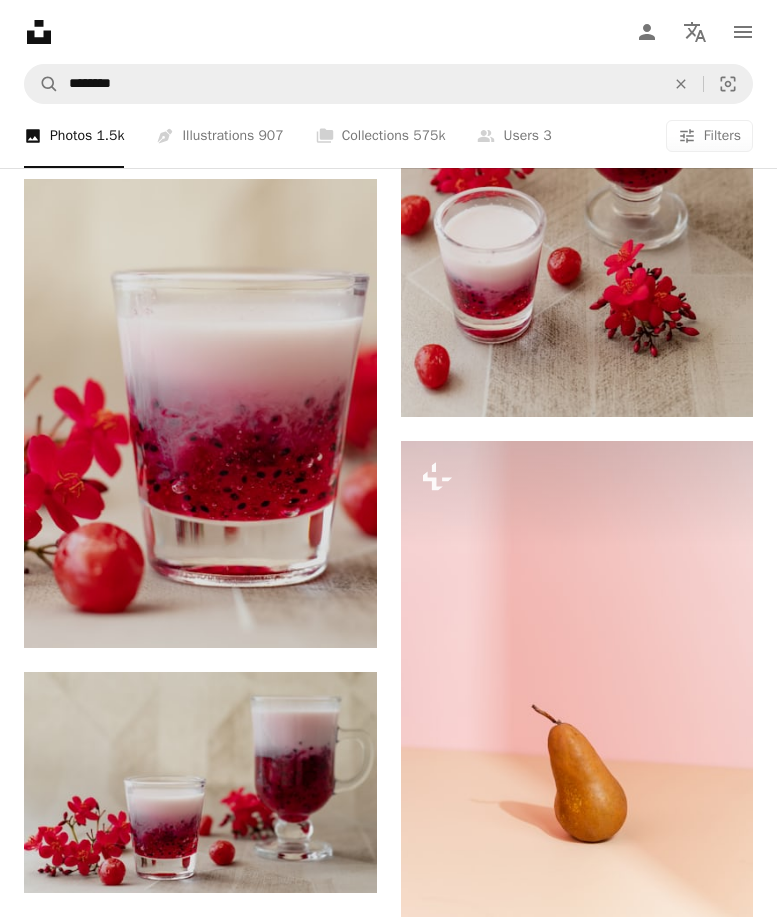 scroll, scrollTop: 2300, scrollLeft: 0, axis: vertical 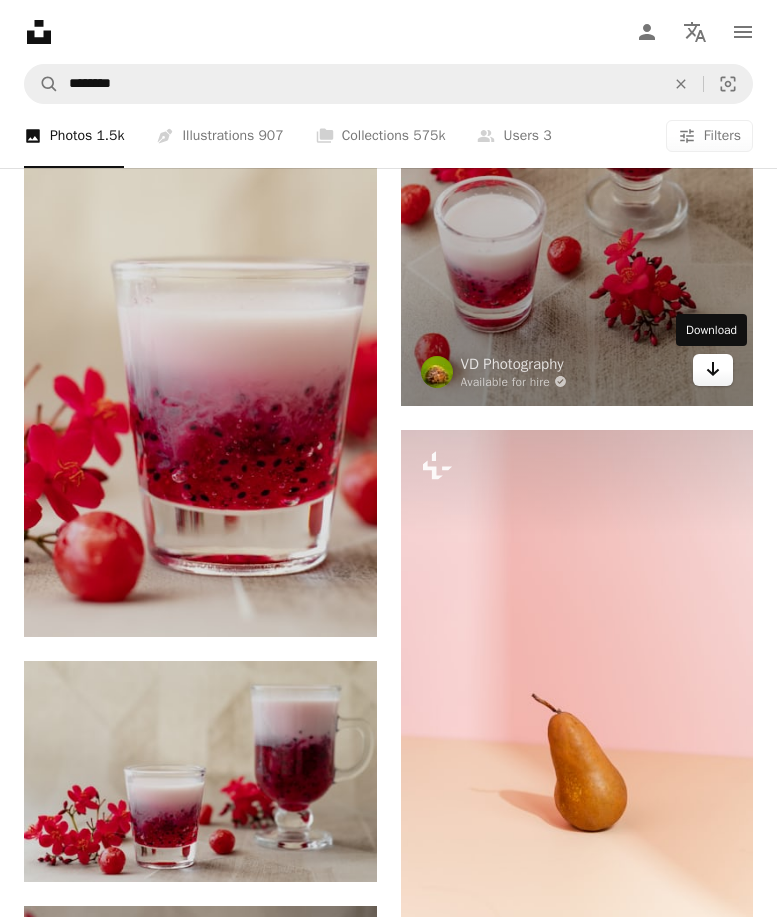 click on "Arrow pointing down" 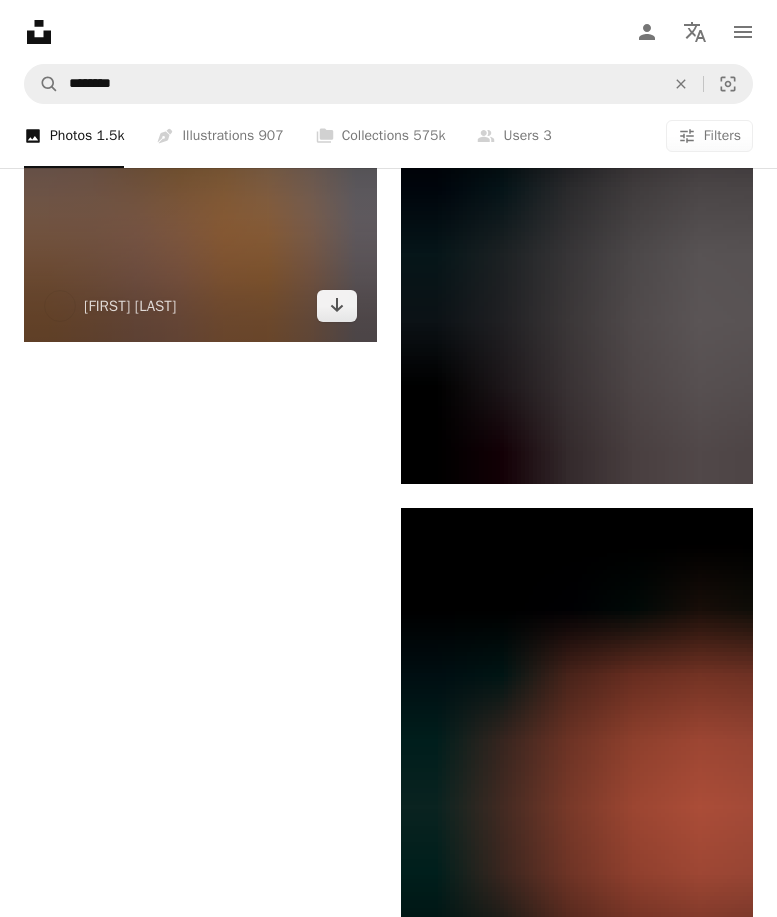 scroll, scrollTop: 4100, scrollLeft: 0, axis: vertical 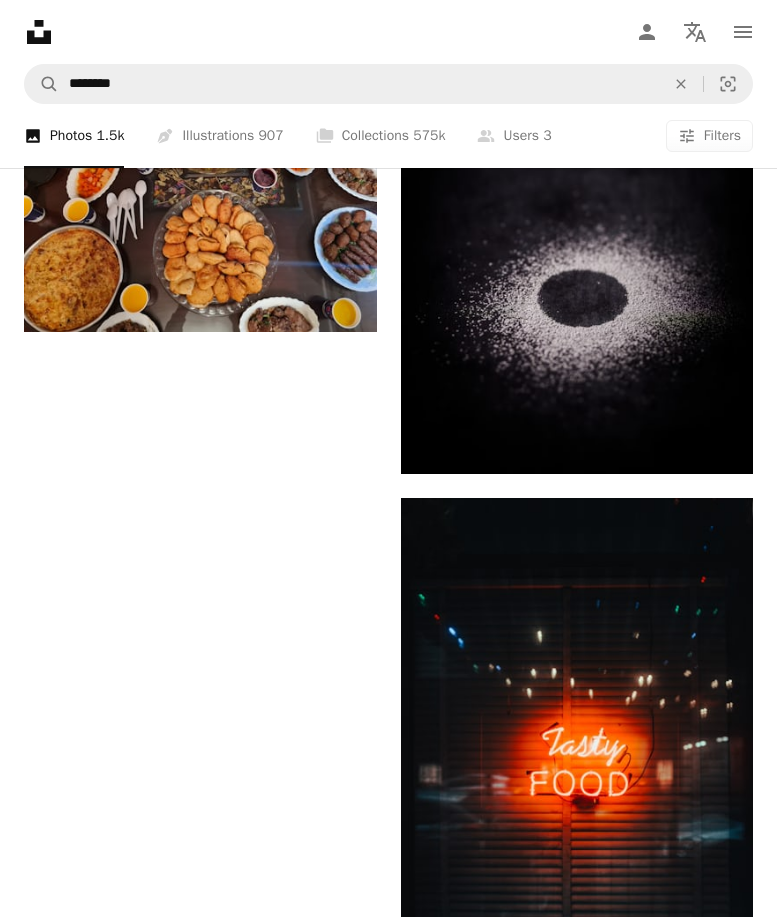 click on "Plus sign for Unsplash+ A heart A plus sign Getty Images For Unsplash+ A lock Download A heart A plus sign Mykhaylo Kopyt Available for hire A checkmark inside of a circle Arrow pointing down Plus sign for Unsplash+ A heart A plus sign Mushaboom Studio For Unsplash+ A lock Download A heart A plus sign VD Photography Available for hire A checkmark inside of a circle Arrow pointing down A heart A plus sign VD Photography Available for hire A checkmark inside of a circle Arrow pointing down A heart A plus sign VD Photography Available for hire A checkmark inside of a circle Arrow pointing down A heart A plus sign VD Photography Available for hire A checkmark inside of a circle Arrow pointing down Plus sign for Unsplash+ A heart A plus sign Kateryna Hliznitsova For Unsplash+ A lock Download A heart A plus sign Edwin Petrus Arrow pointing down A heart A plus sign mostafa rzq Arrow pointing down The best in on-brand content creation Learn More A heart A plus sign Ka Long Li Arrow pointing down A heart A heart" at bounding box center (388, -1262) 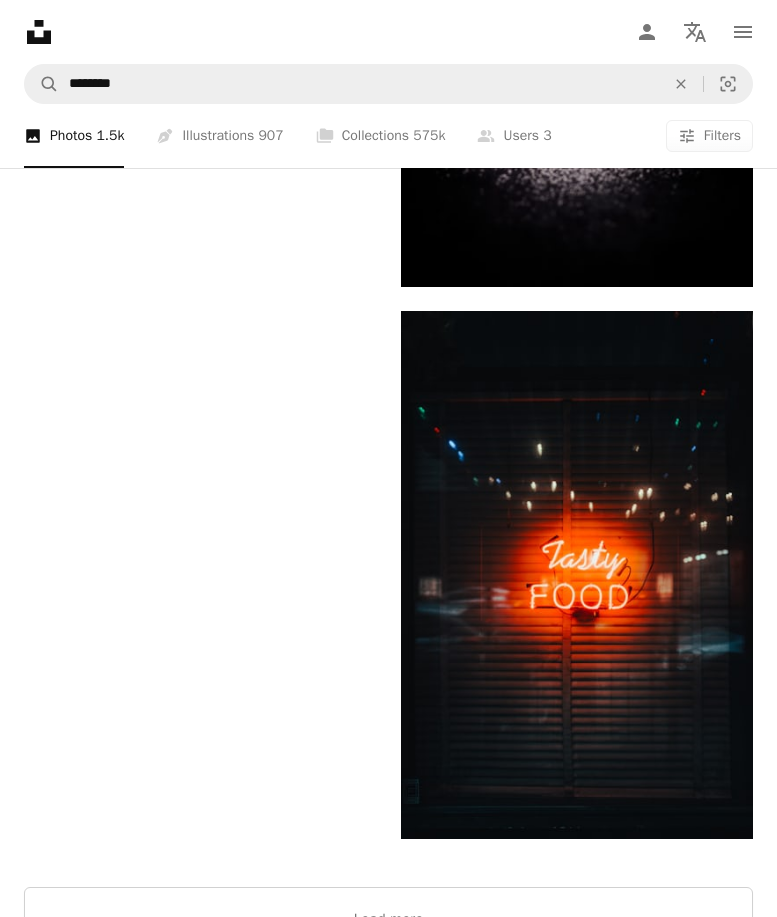 scroll, scrollTop: 4300, scrollLeft: 0, axis: vertical 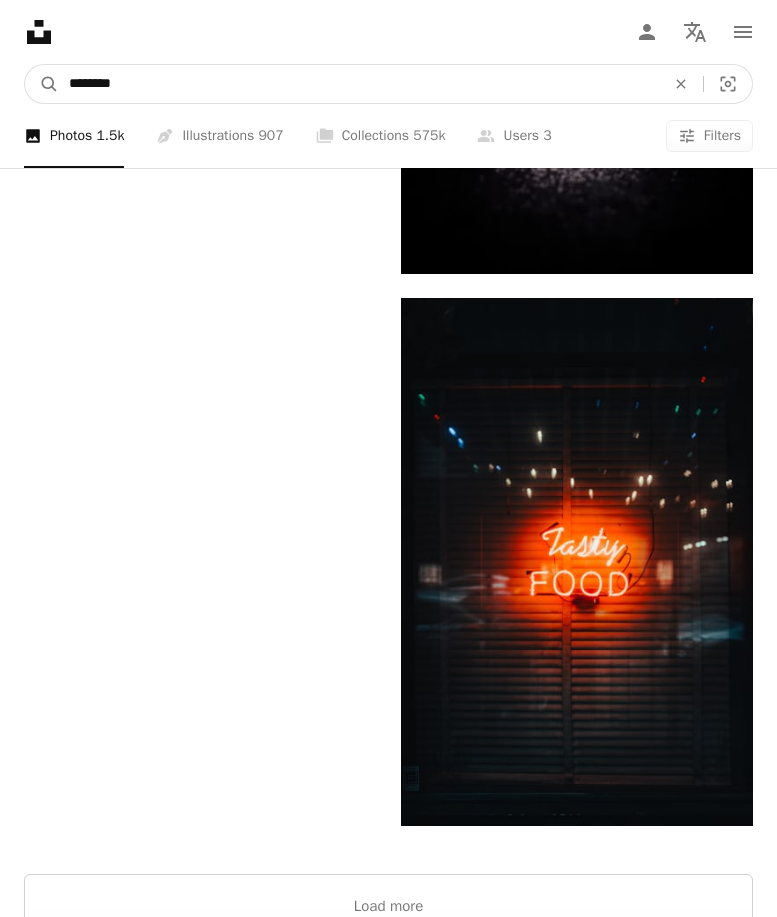 click on "********" at bounding box center [359, 84] 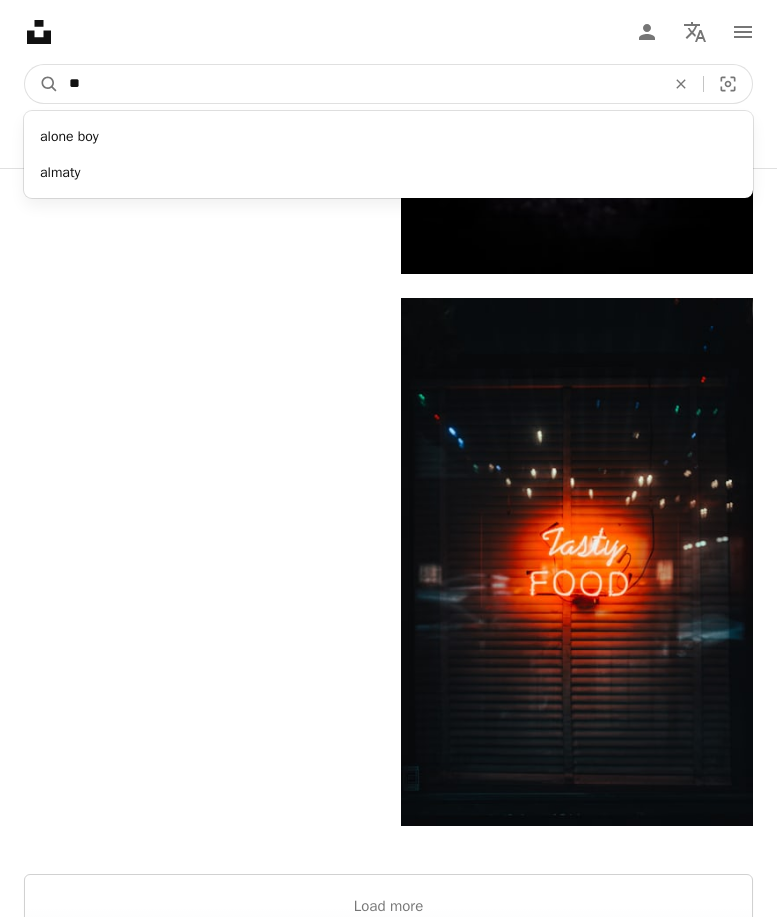 type on "*" 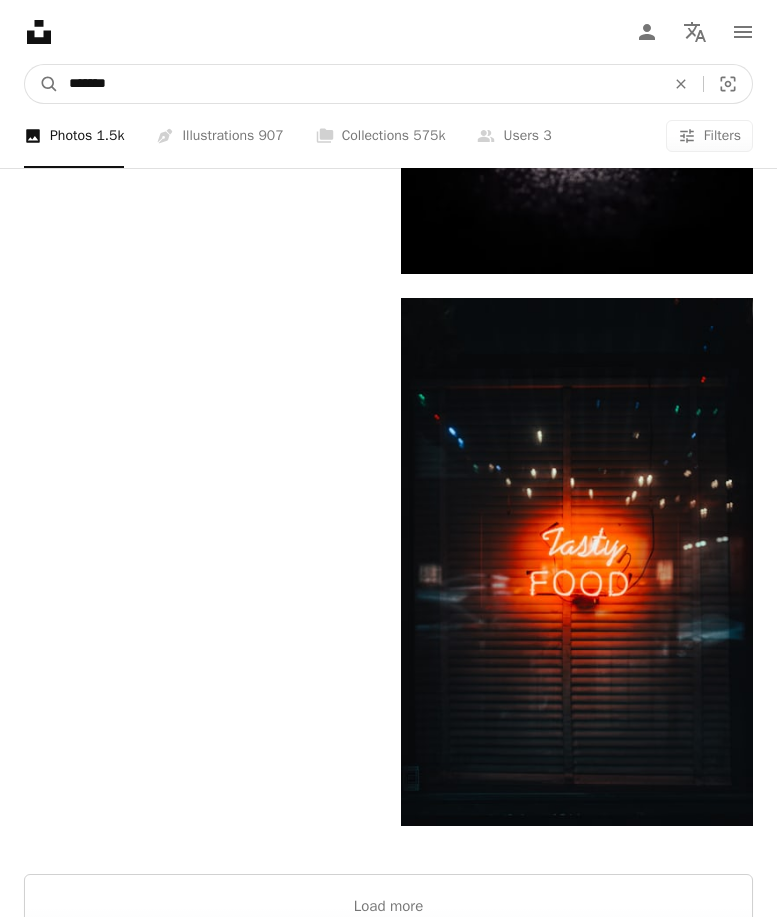 type on "********" 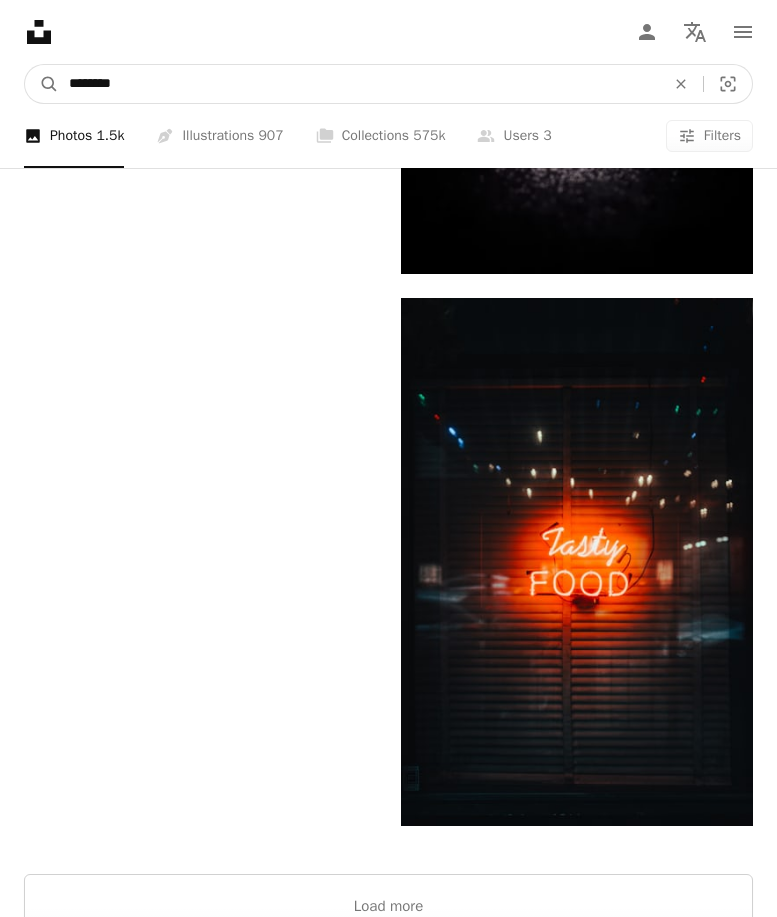 click on "A magnifying glass" at bounding box center [42, 84] 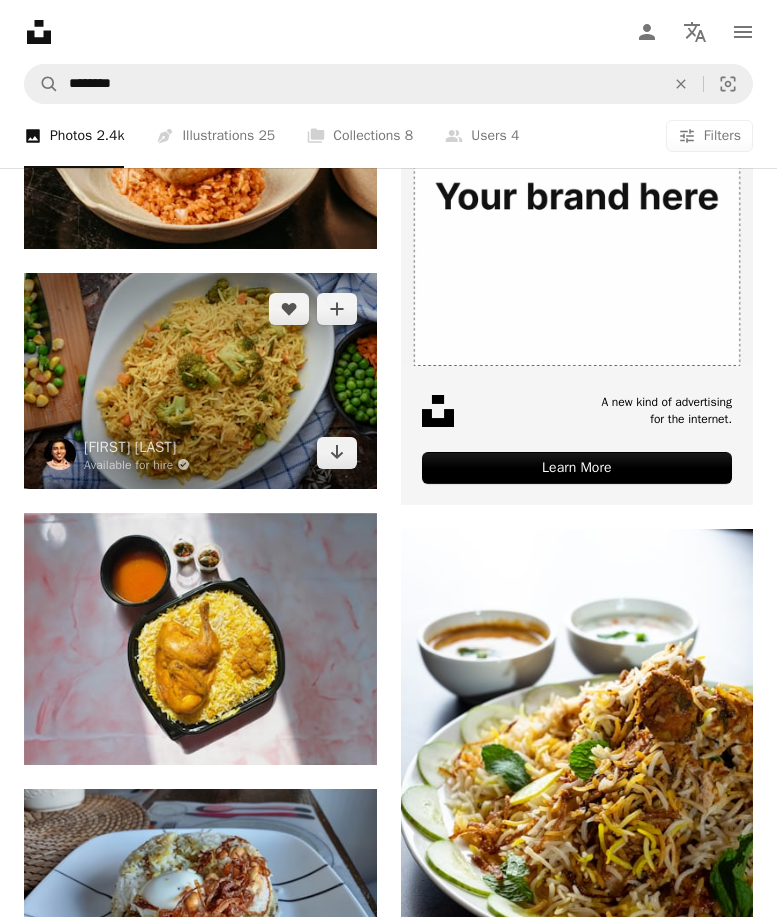 scroll, scrollTop: 600, scrollLeft: 0, axis: vertical 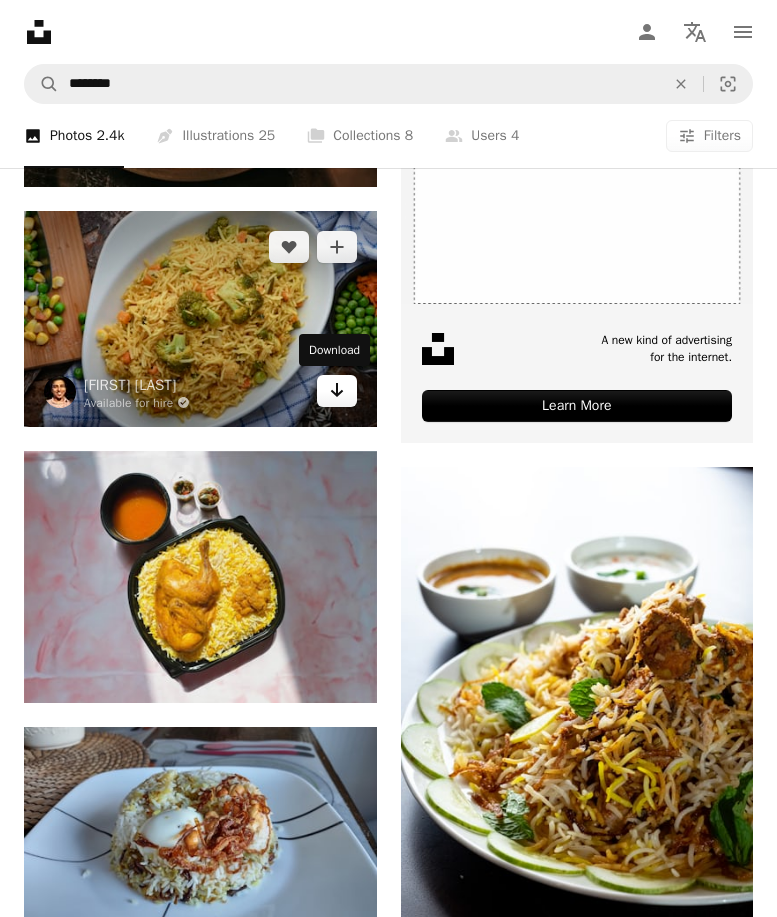 click 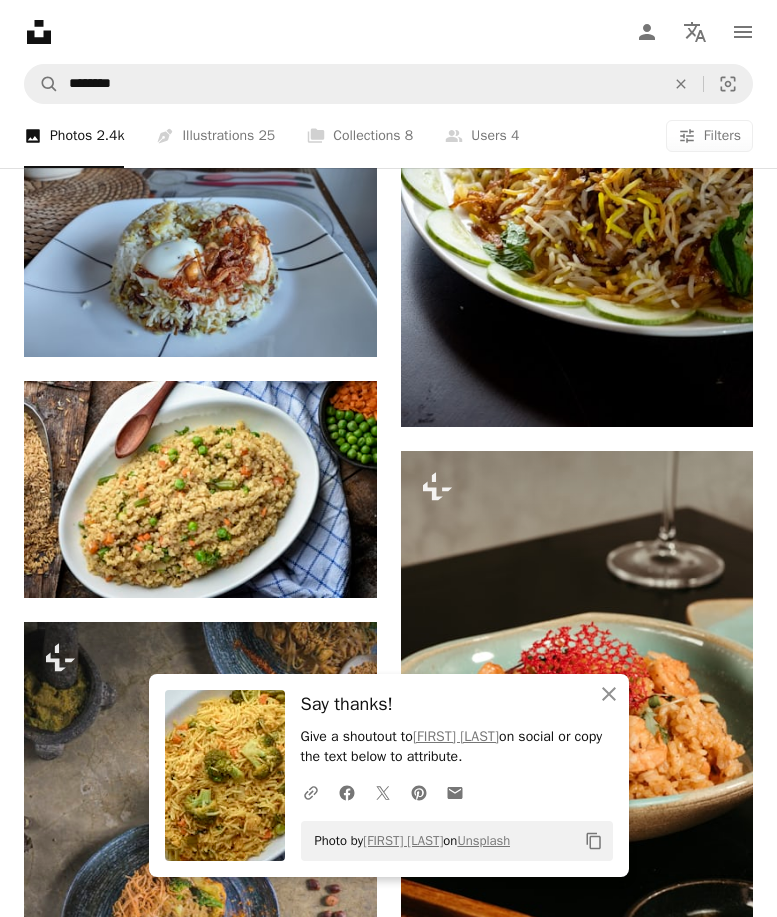 scroll, scrollTop: 1200, scrollLeft: 0, axis: vertical 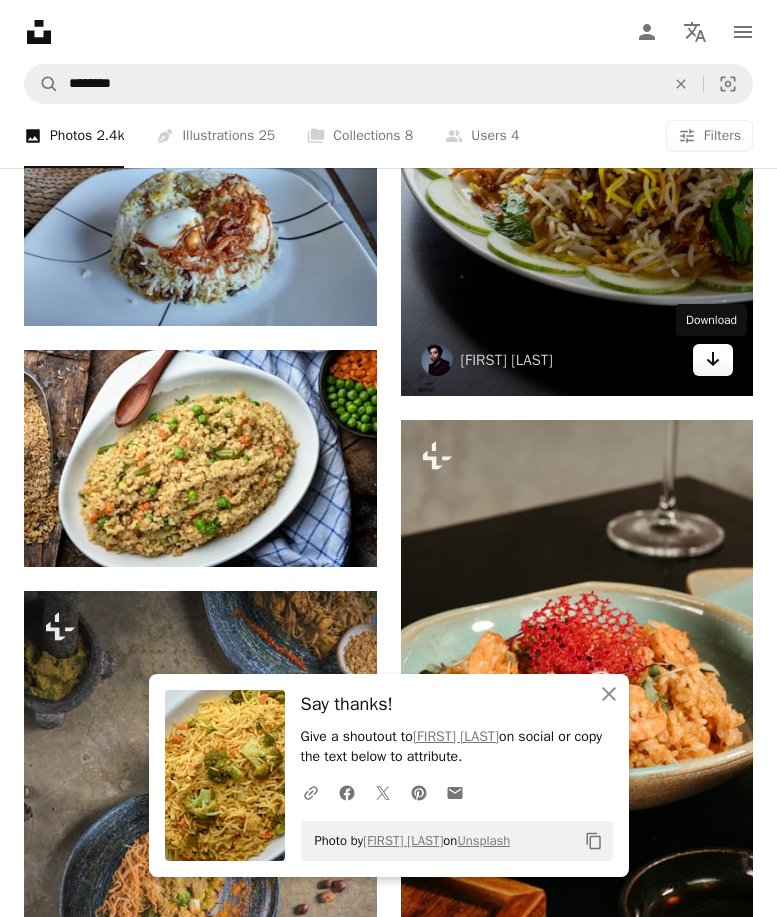 click on "Arrow pointing down" at bounding box center (713, 360) 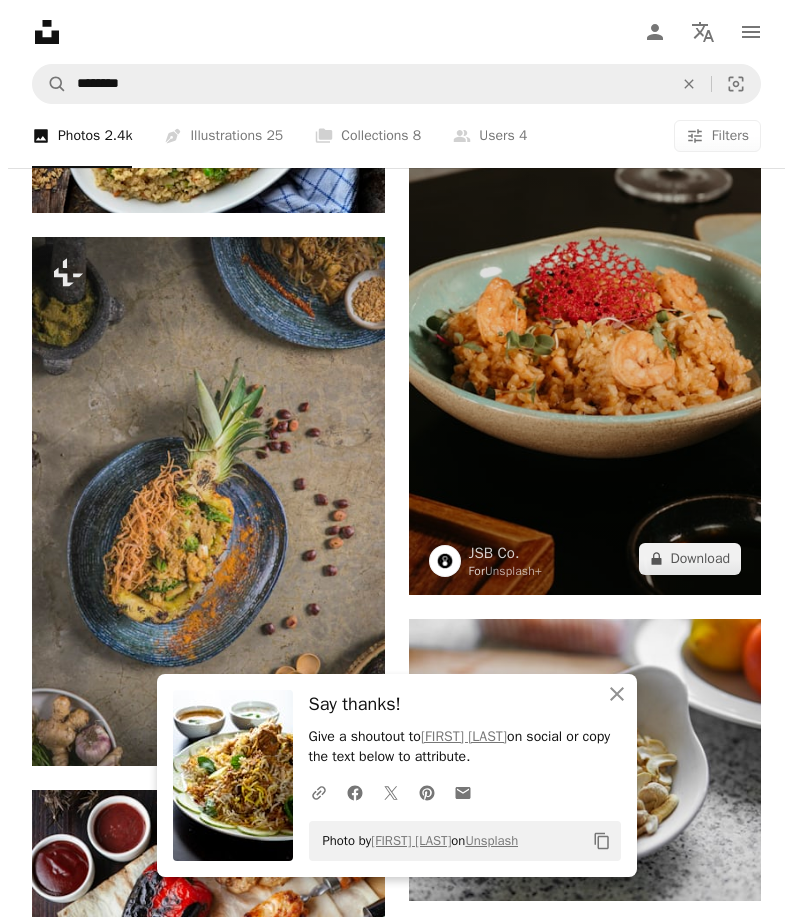 scroll, scrollTop: 1600, scrollLeft: 0, axis: vertical 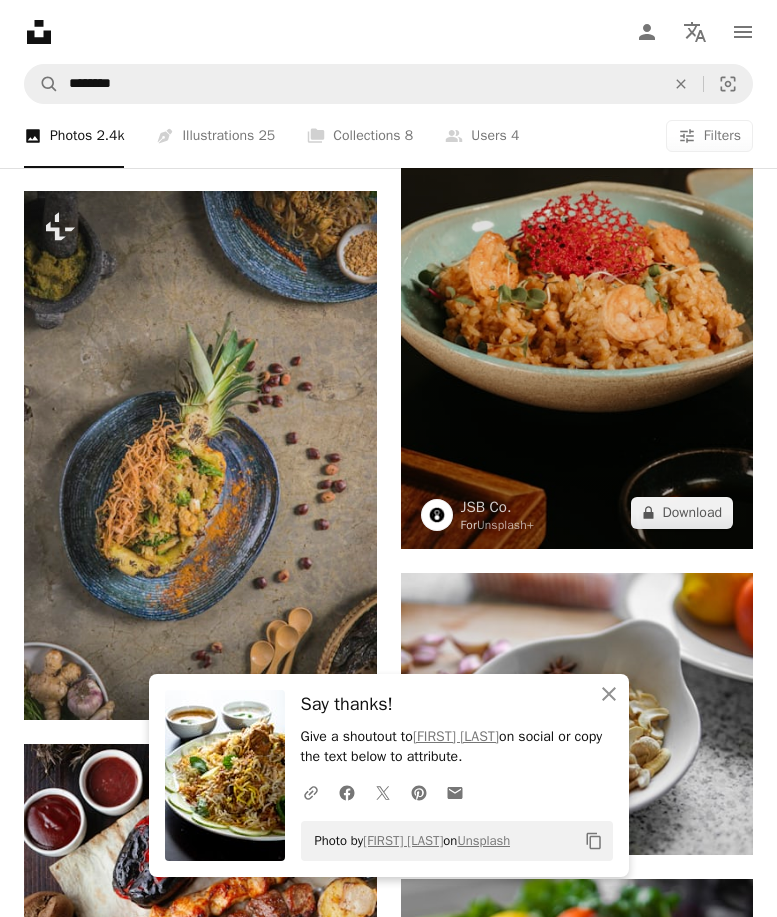 click at bounding box center [577, 284] 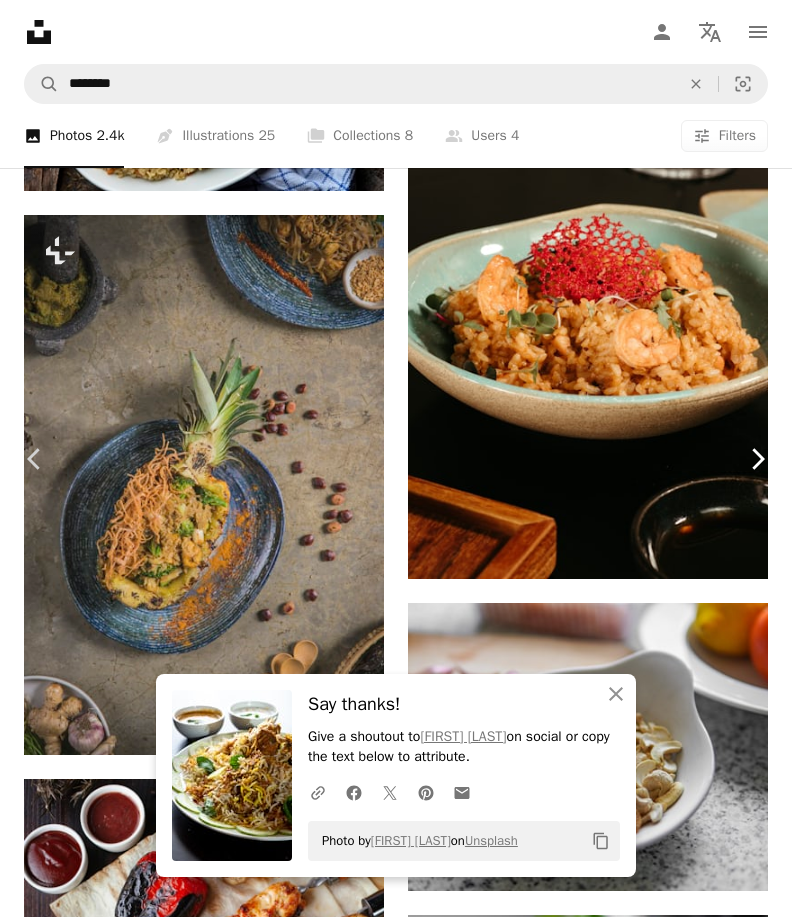click on "Chevron right" at bounding box center [757, 459] 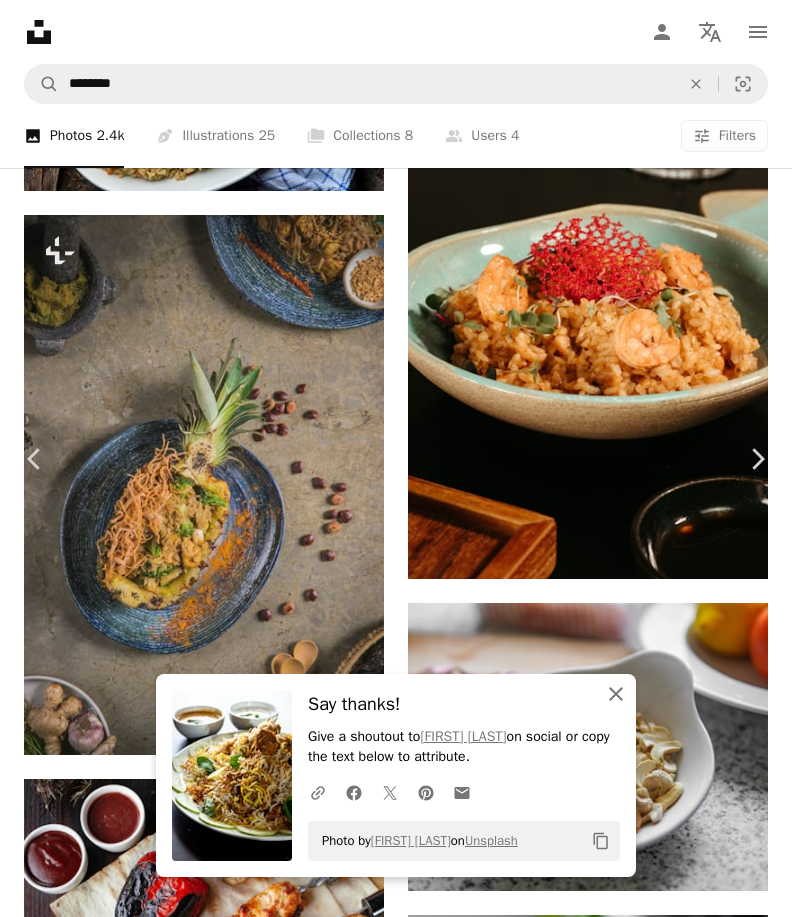 click on "An X shape" 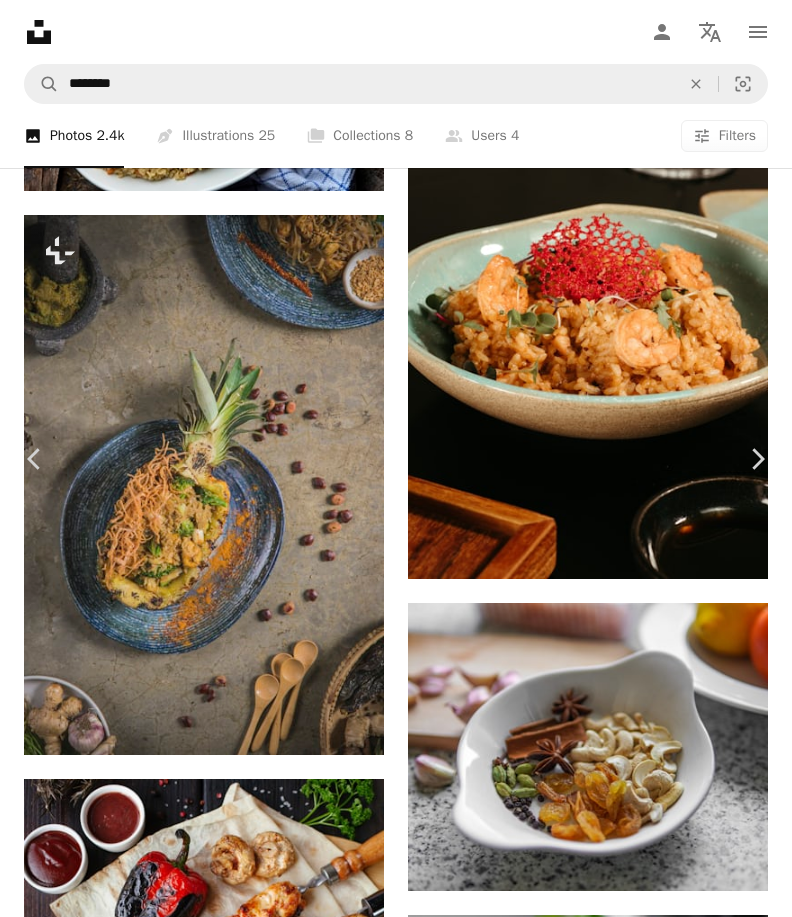 scroll, scrollTop: 1400, scrollLeft: 0, axis: vertical 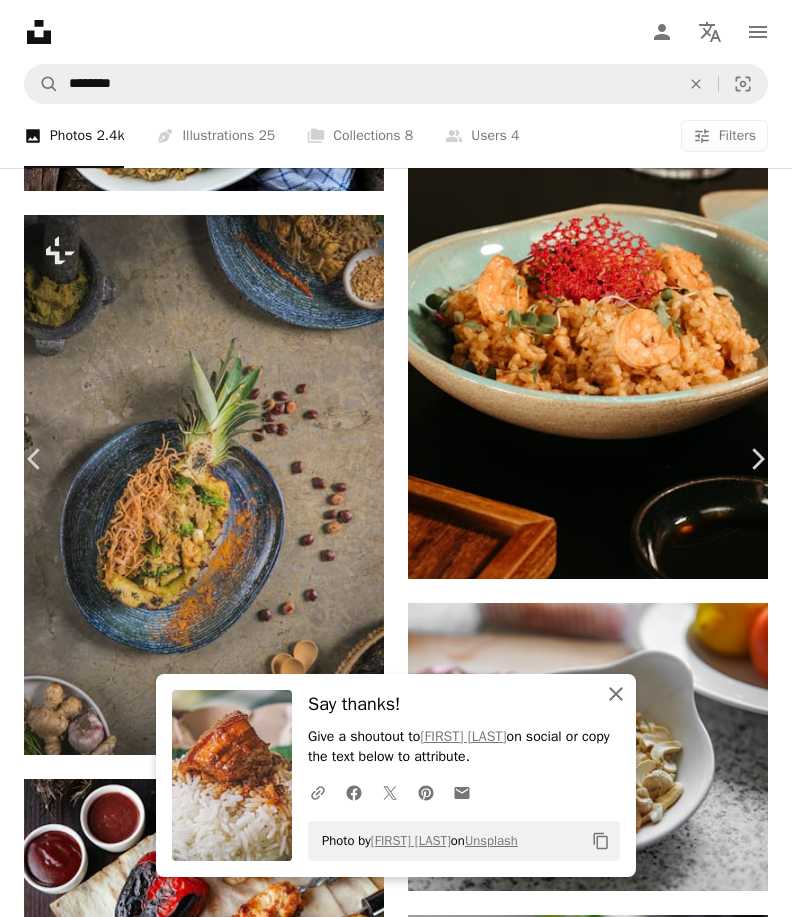 click on "An X shape" 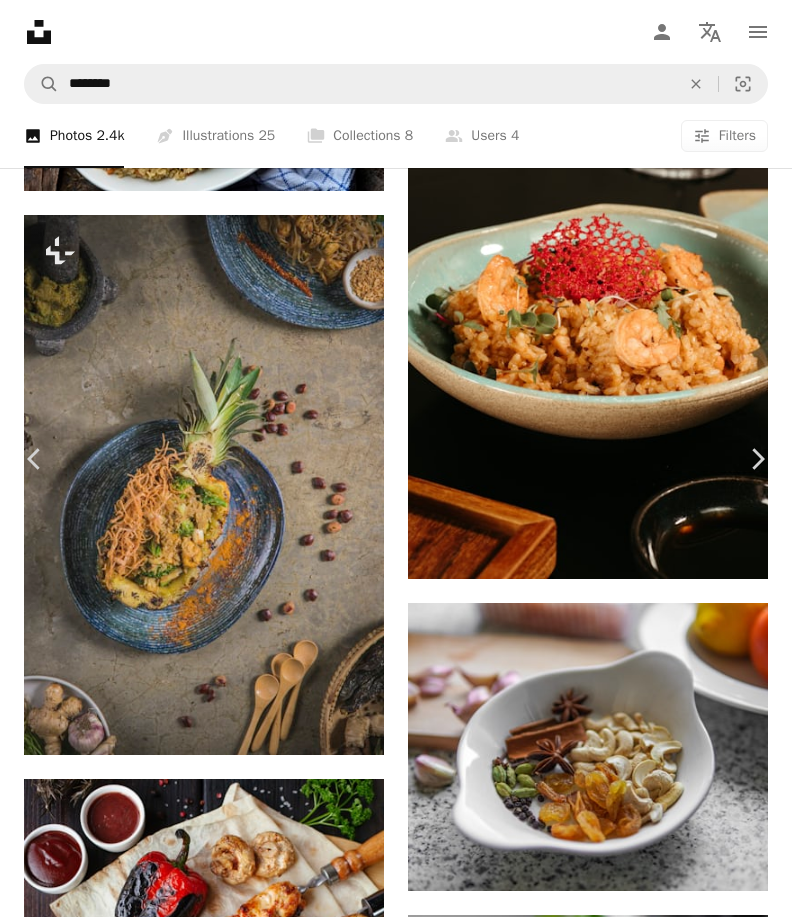 scroll, scrollTop: 1900, scrollLeft: 0, axis: vertical 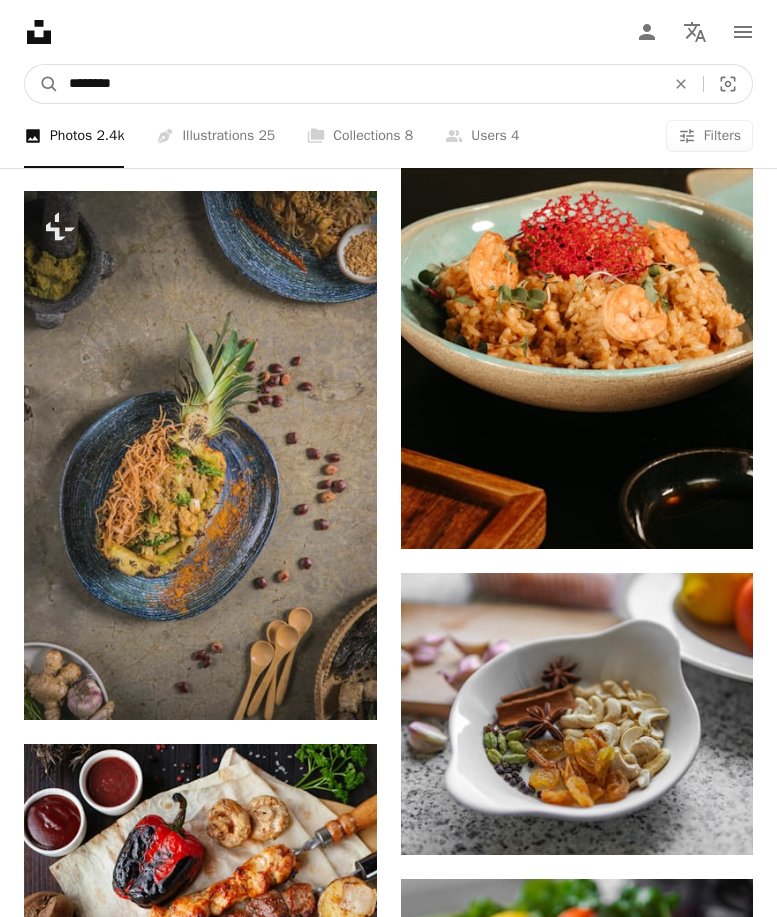 click on "********" at bounding box center [359, 84] 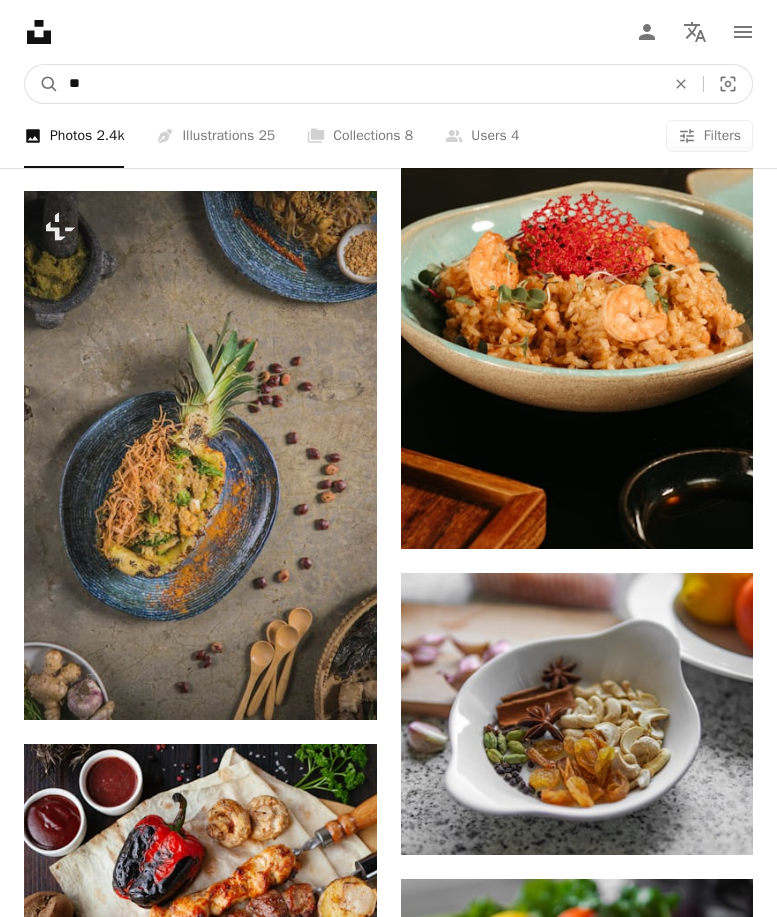 type on "*" 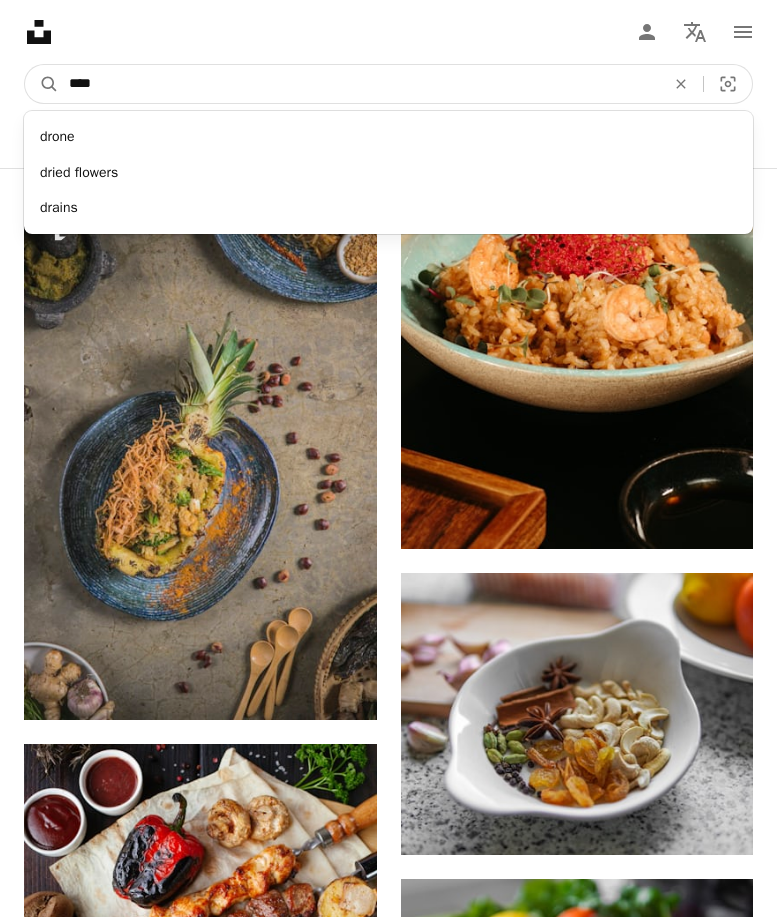 type on "*****" 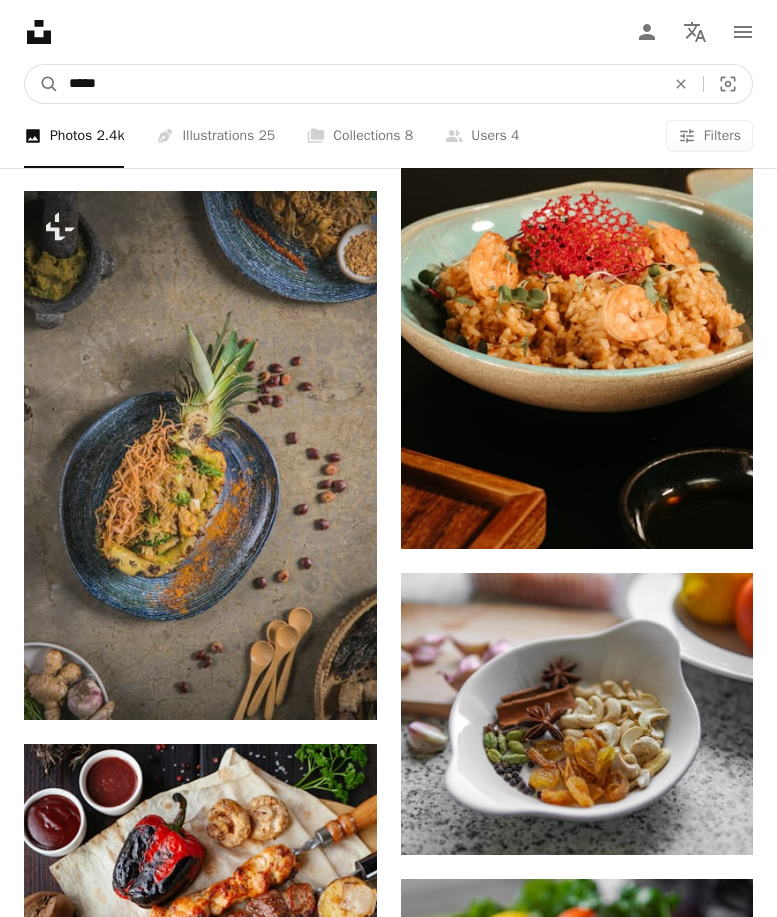 click on "A magnifying glass" at bounding box center [42, 84] 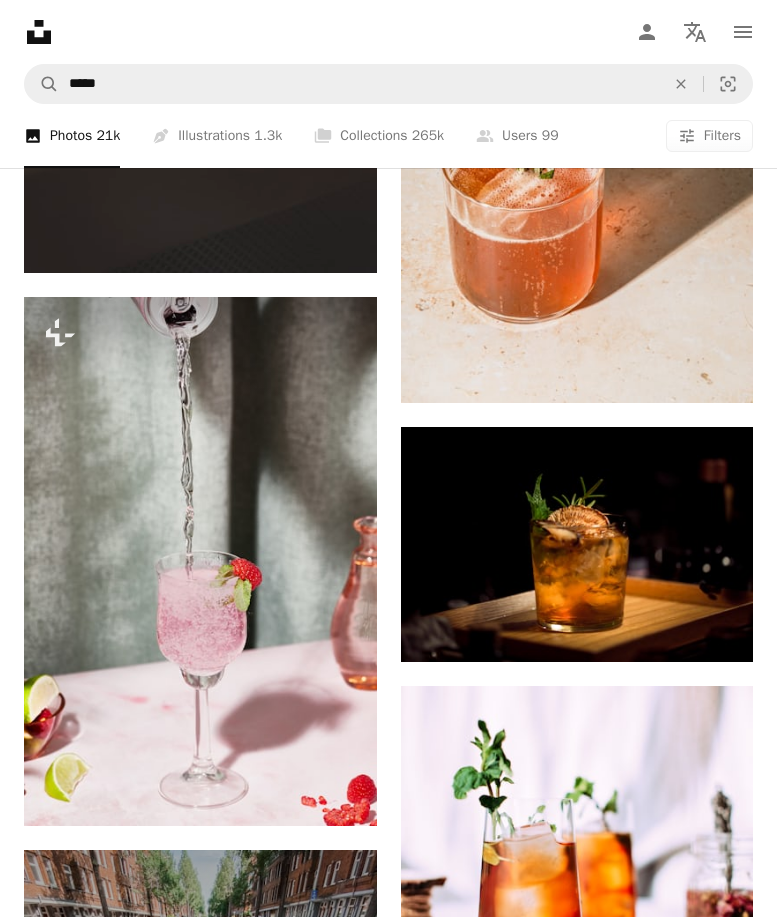 scroll, scrollTop: 1000, scrollLeft: 0, axis: vertical 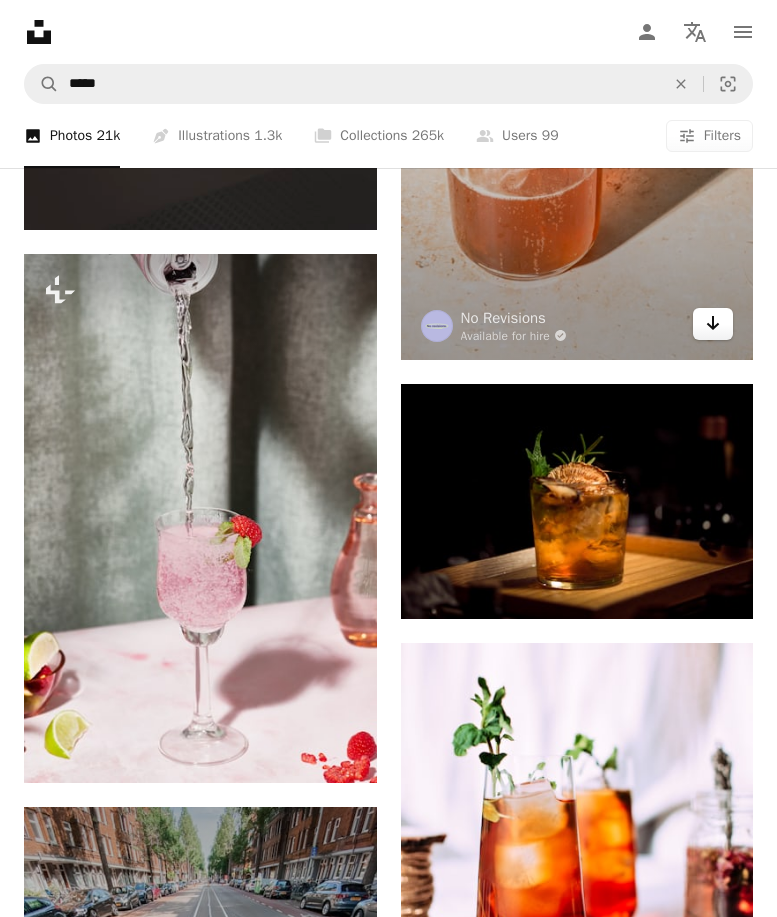 click on "Arrow pointing down" at bounding box center (713, 324) 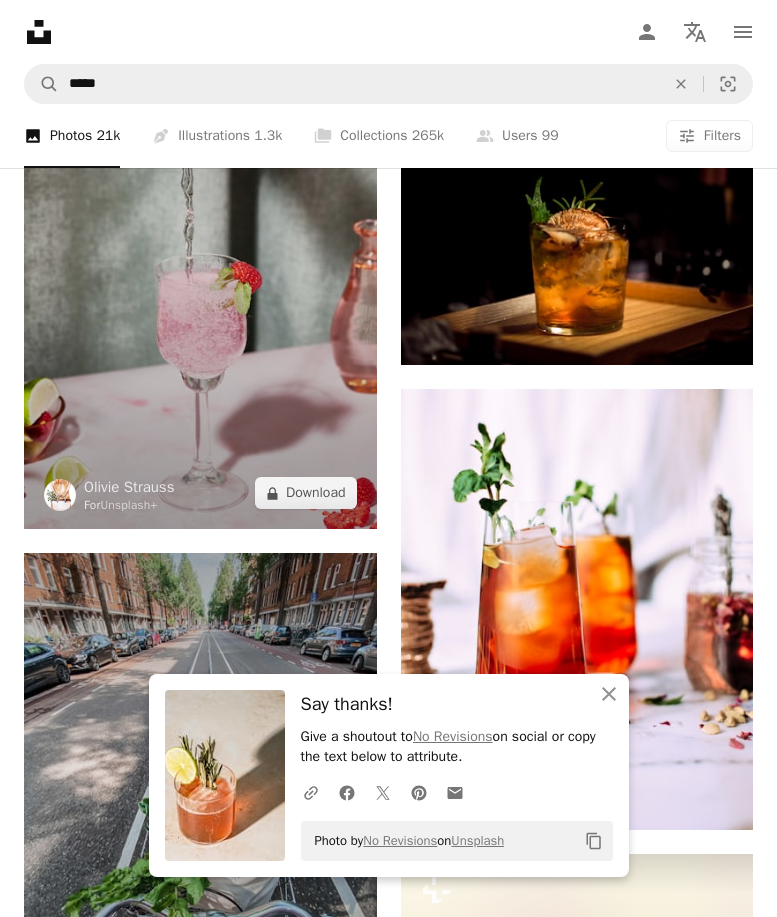 scroll, scrollTop: 1300, scrollLeft: 0, axis: vertical 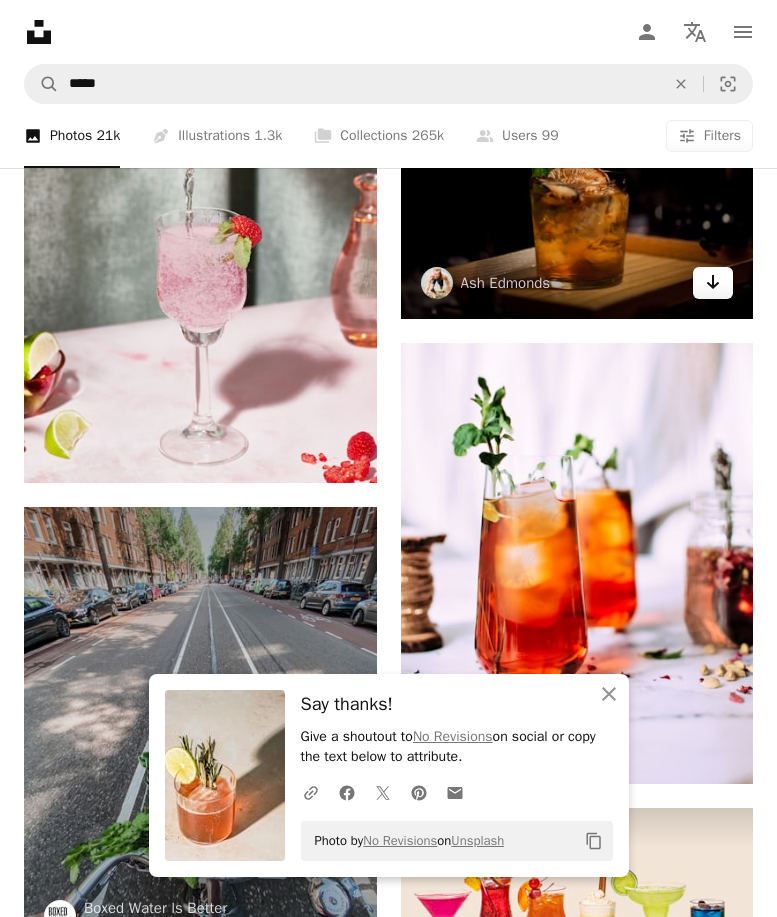 click 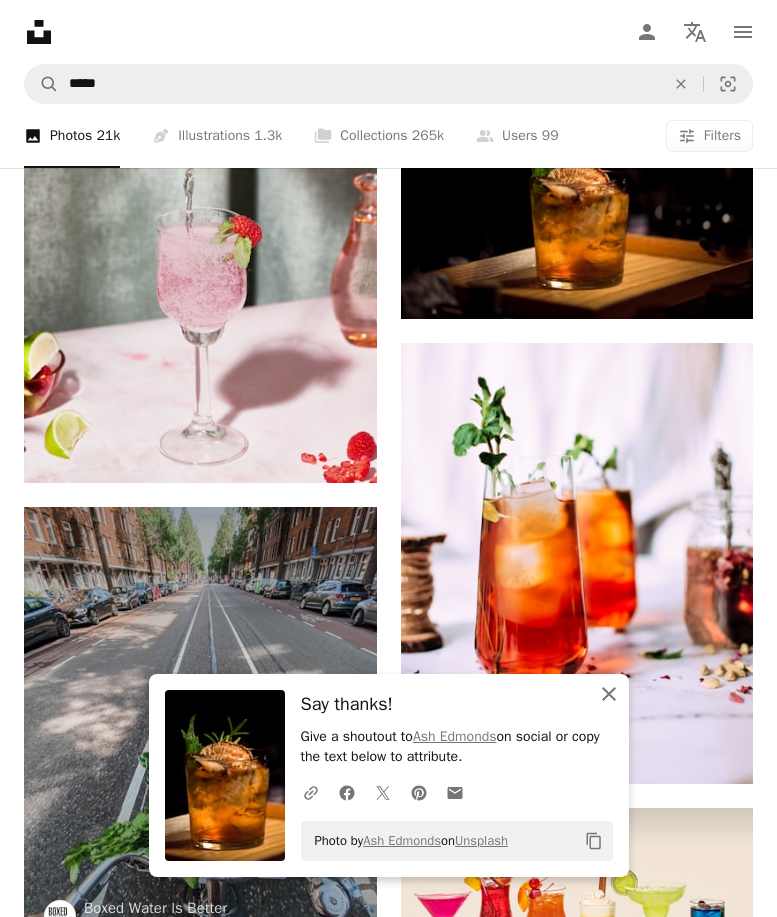 click on "An X shape" 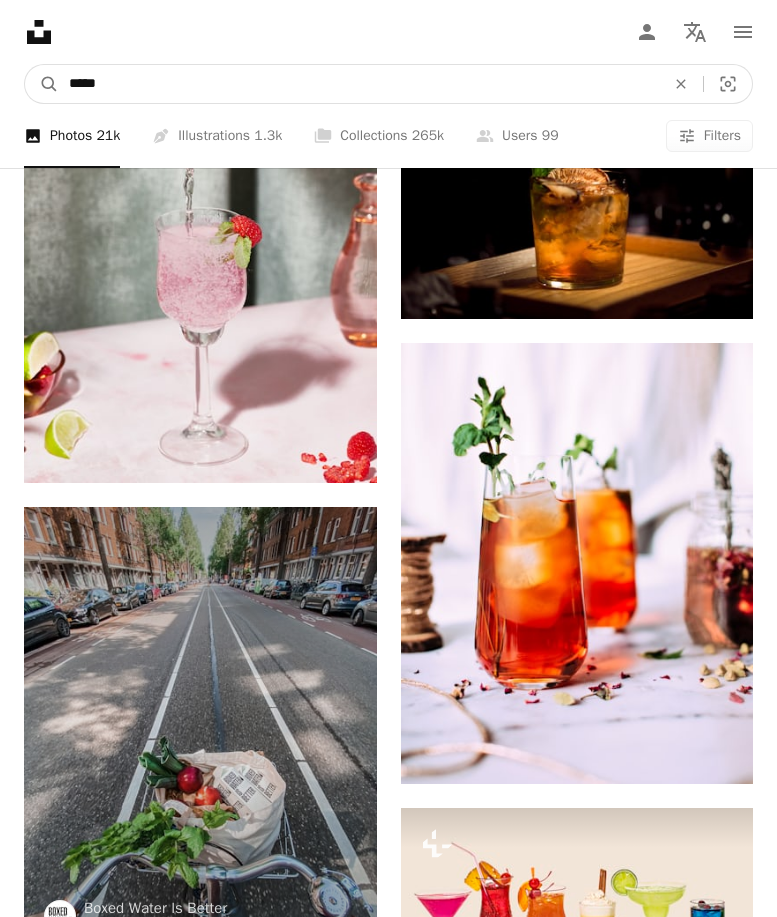 click on "*****" at bounding box center (359, 84) 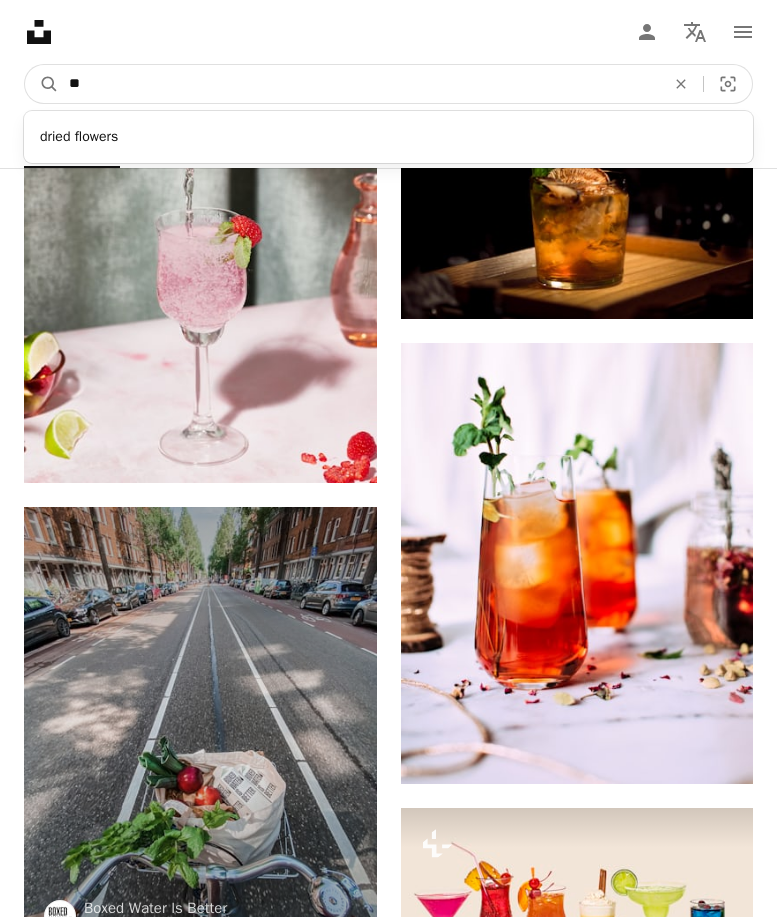 type on "*" 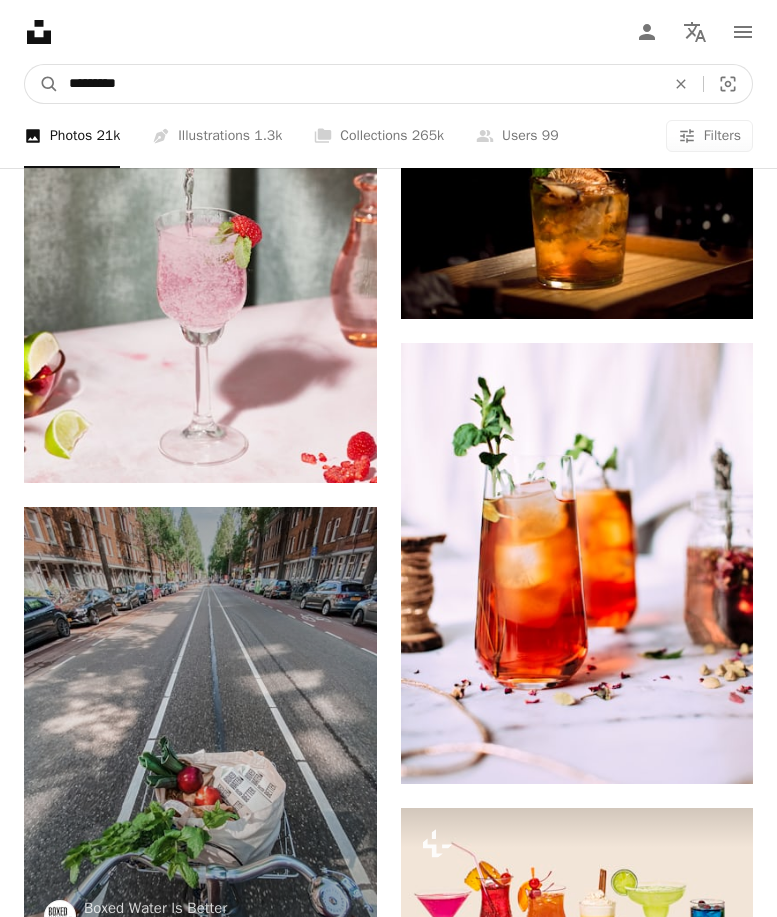 type on "**********" 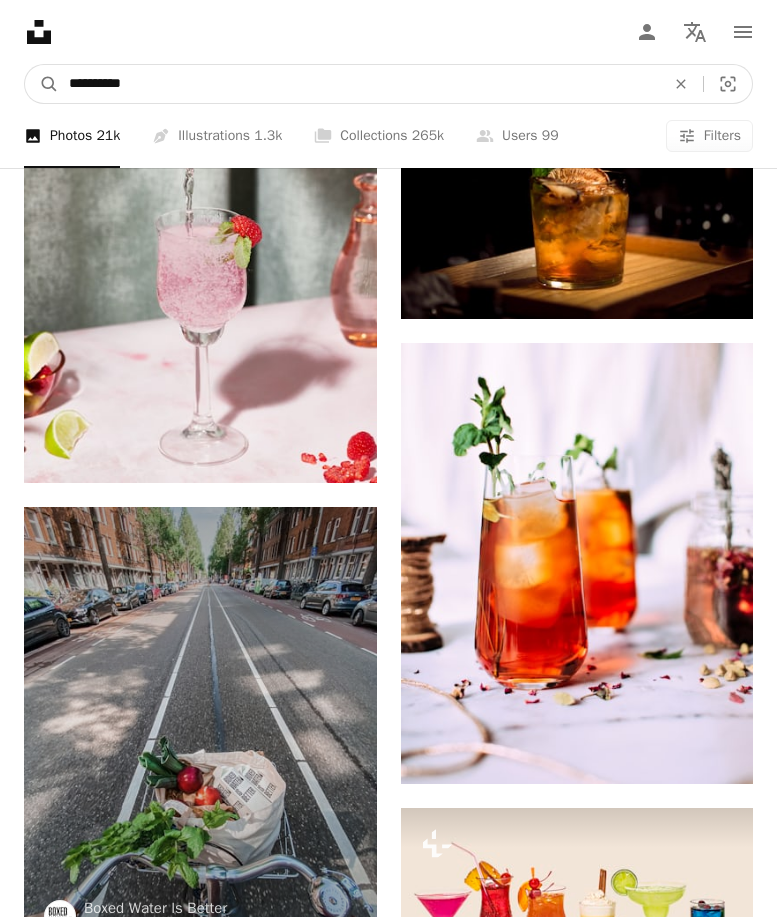 click on "A magnifying glass" at bounding box center (42, 84) 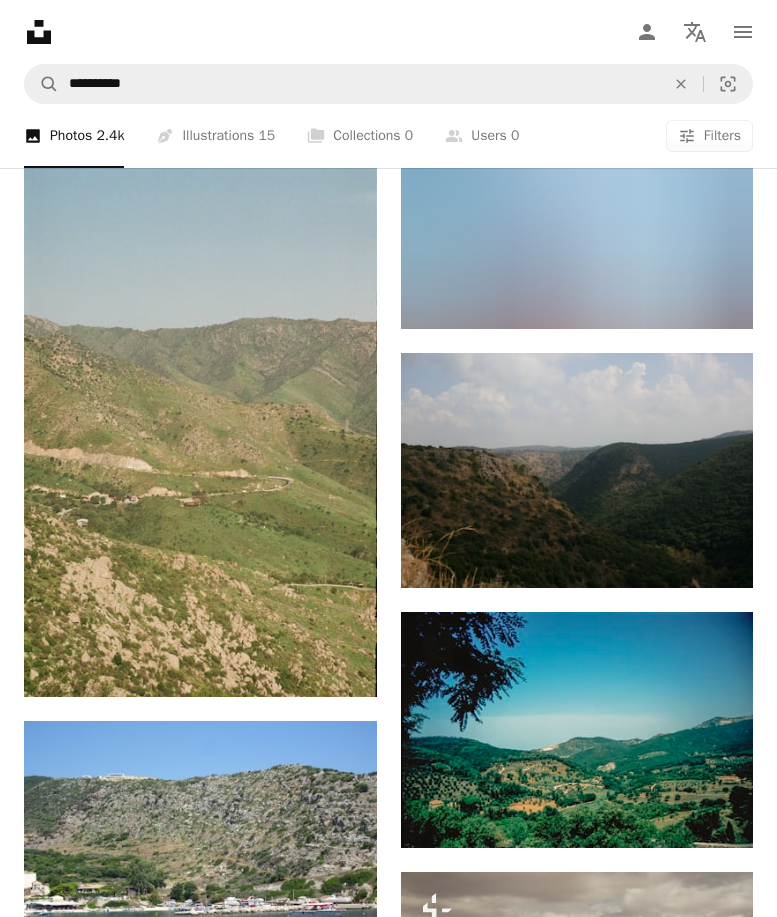 scroll, scrollTop: 1500, scrollLeft: 0, axis: vertical 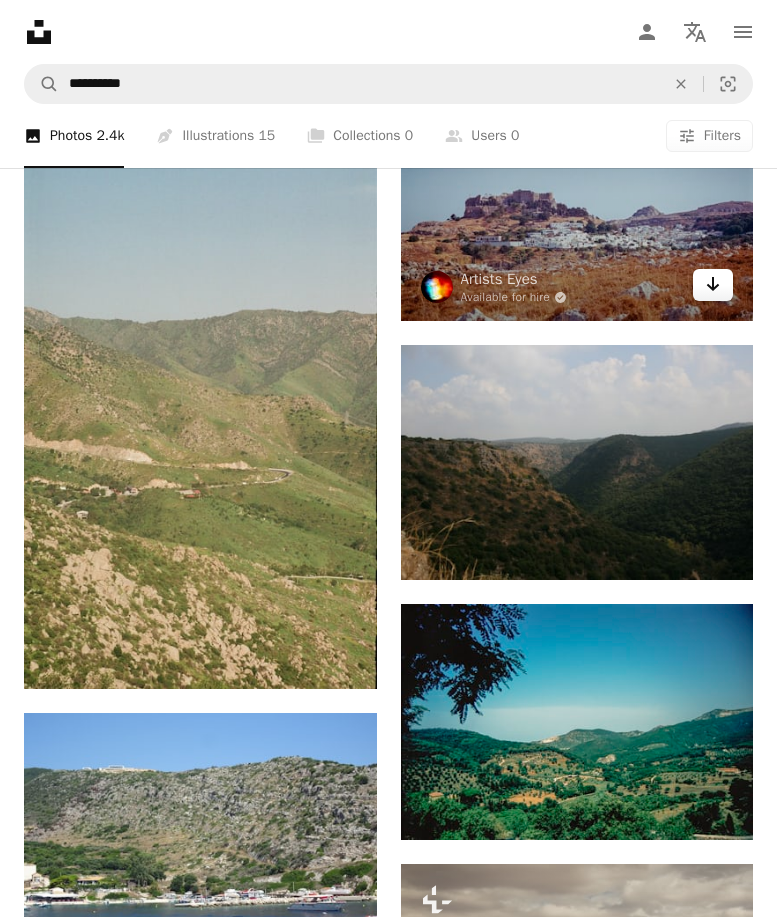 click on "Arrow pointing down" at bounding box center (713, 285) 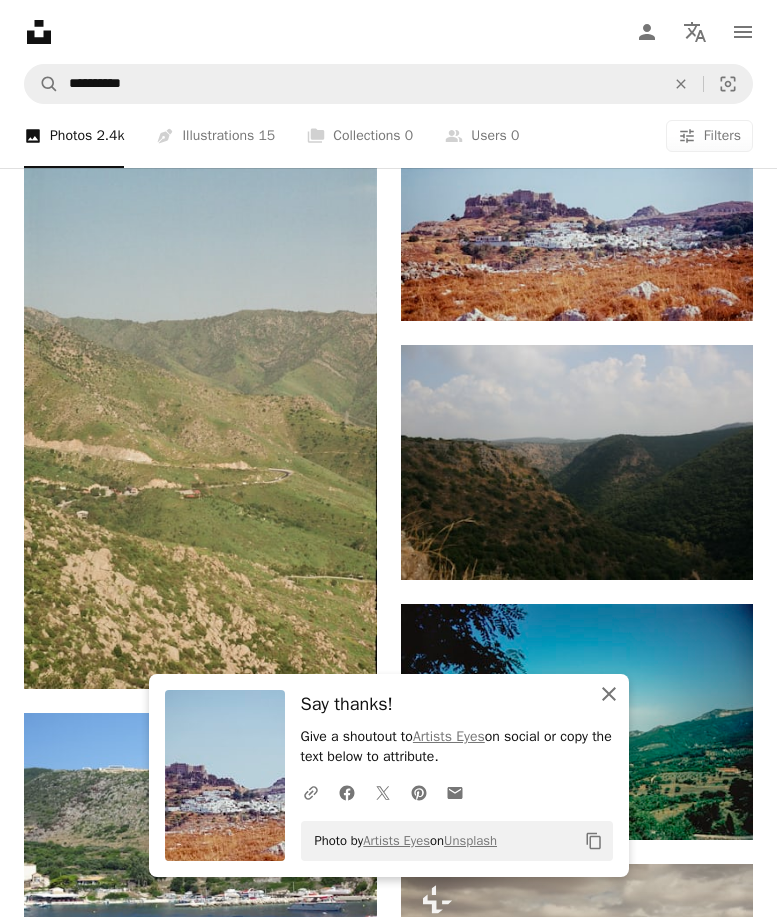 click on "An X shape" 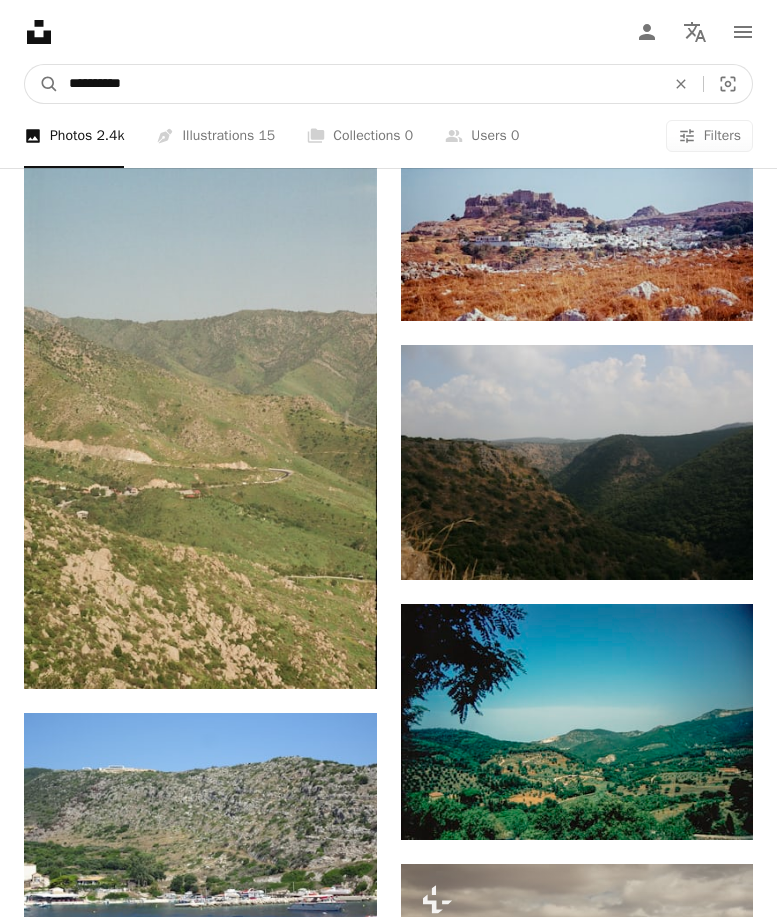 click on "**********" at bounding box center (359, 84) 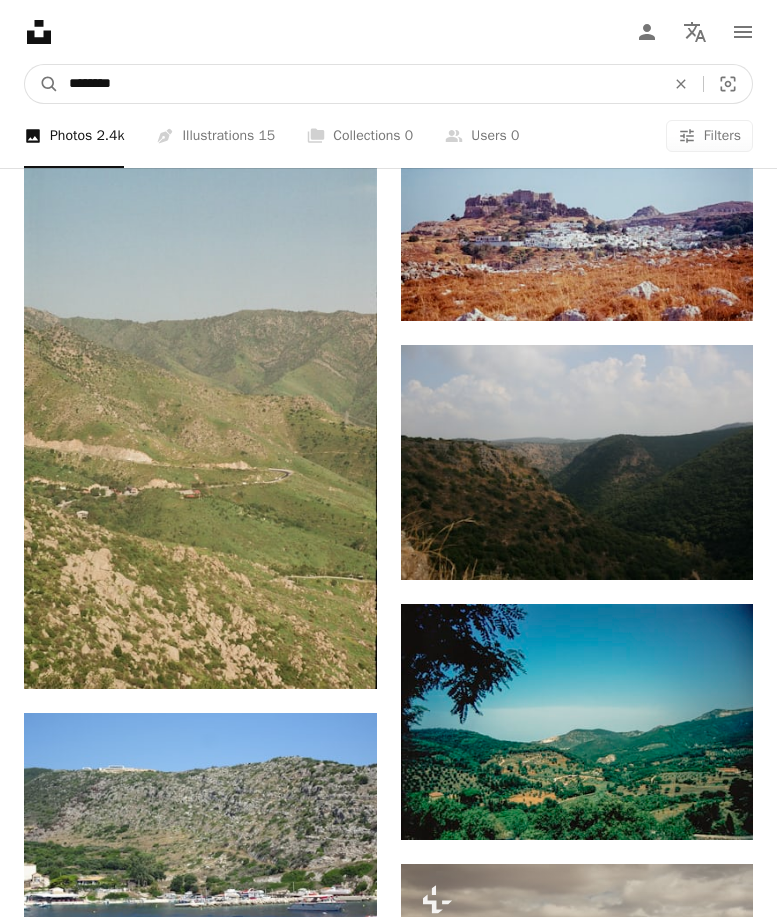 type on "*********" 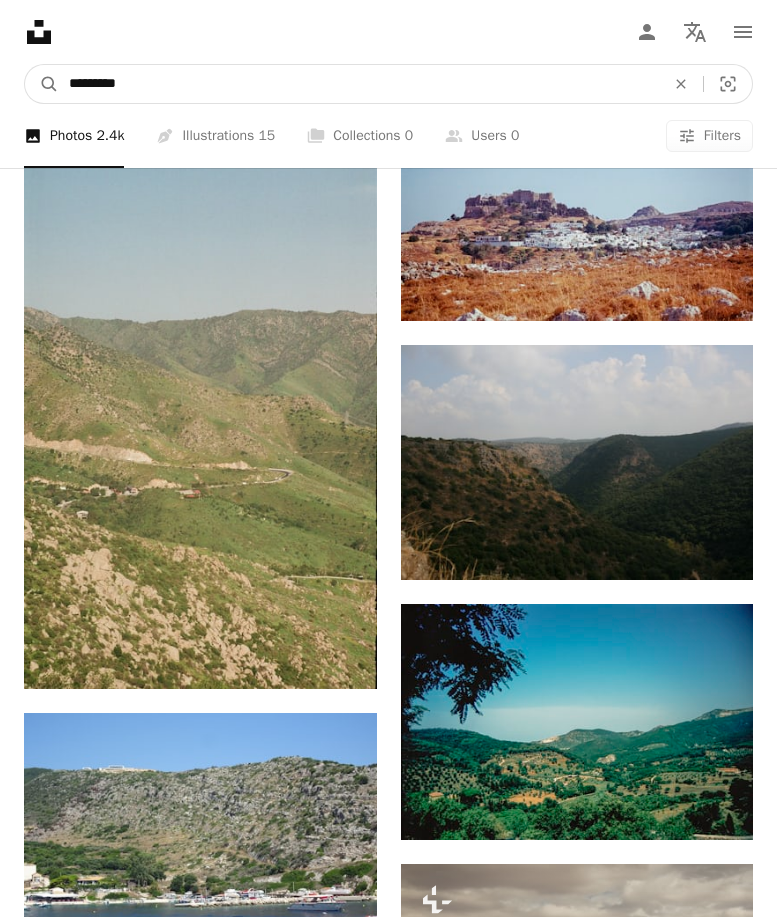 click on "A magnifying glass" at bounding box center [42, 84] 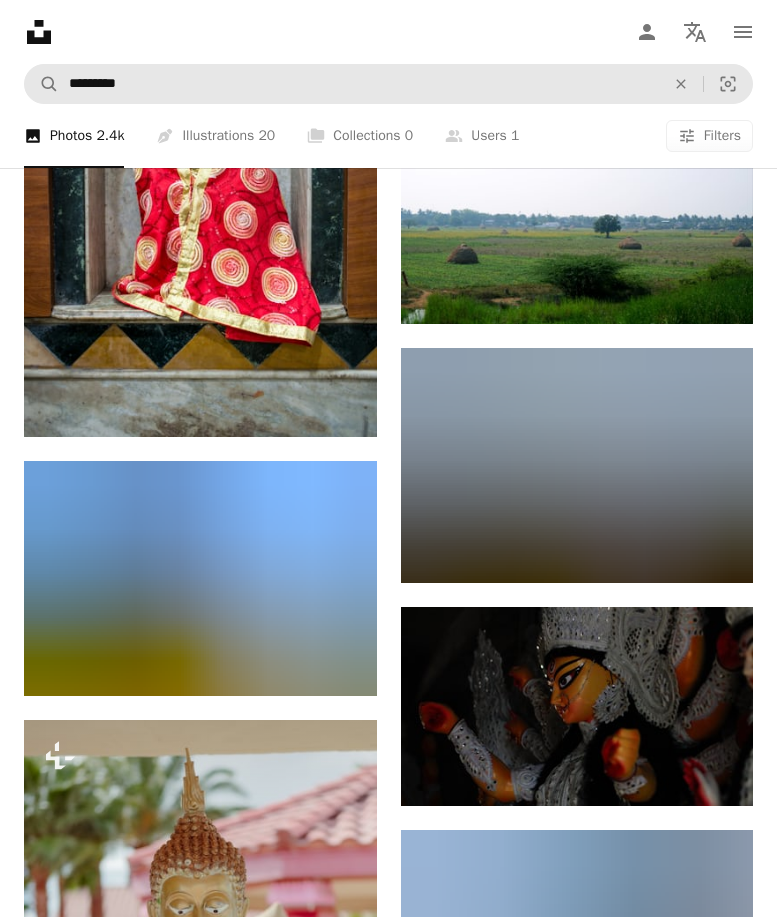 scroll, scrollTop: 1200, scrollLeft: 0, axis: vertical 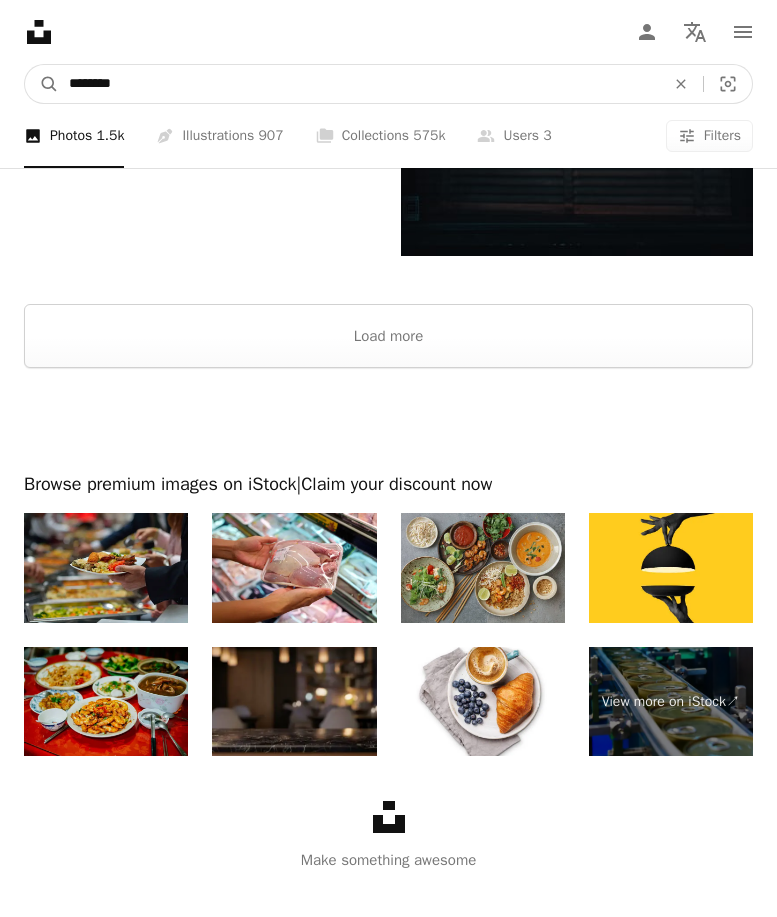 click on "********" at bounding box center [359, 84] 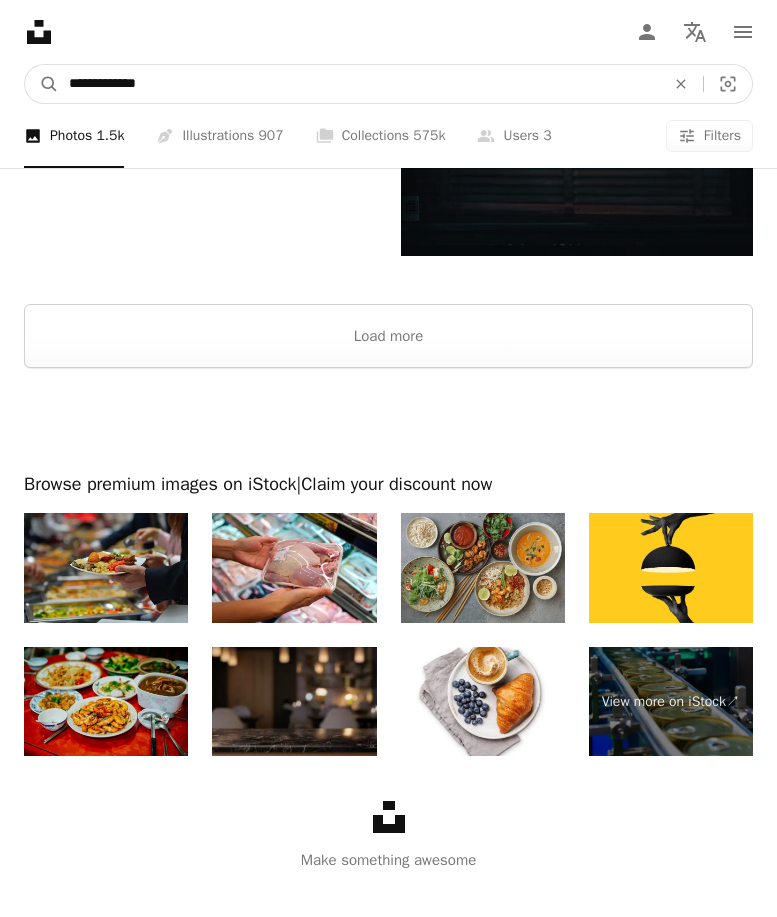 type on "**********" 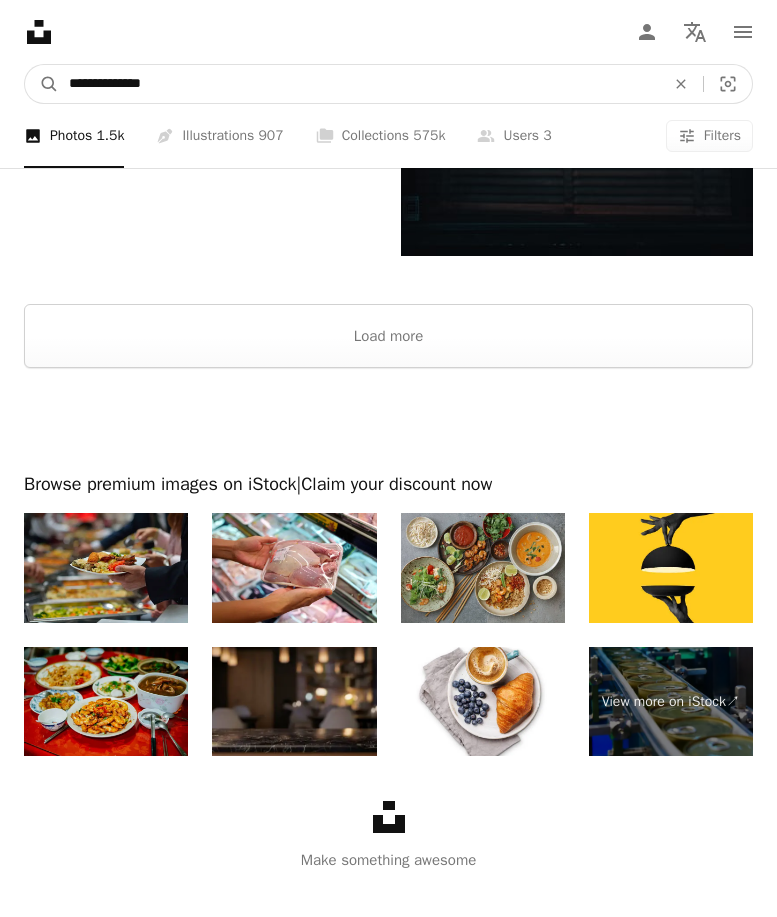 click on "A magnifying glass" at bounding box center (42, 84) 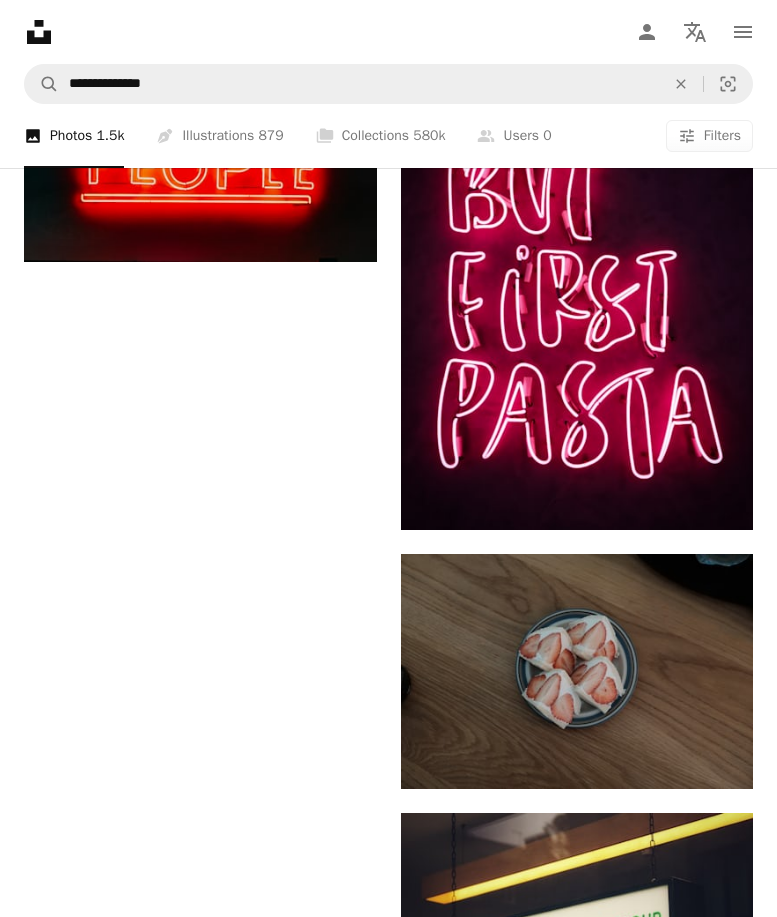 scroll, scrollTop: 3707, scrollLeft: 0, axis: vertical 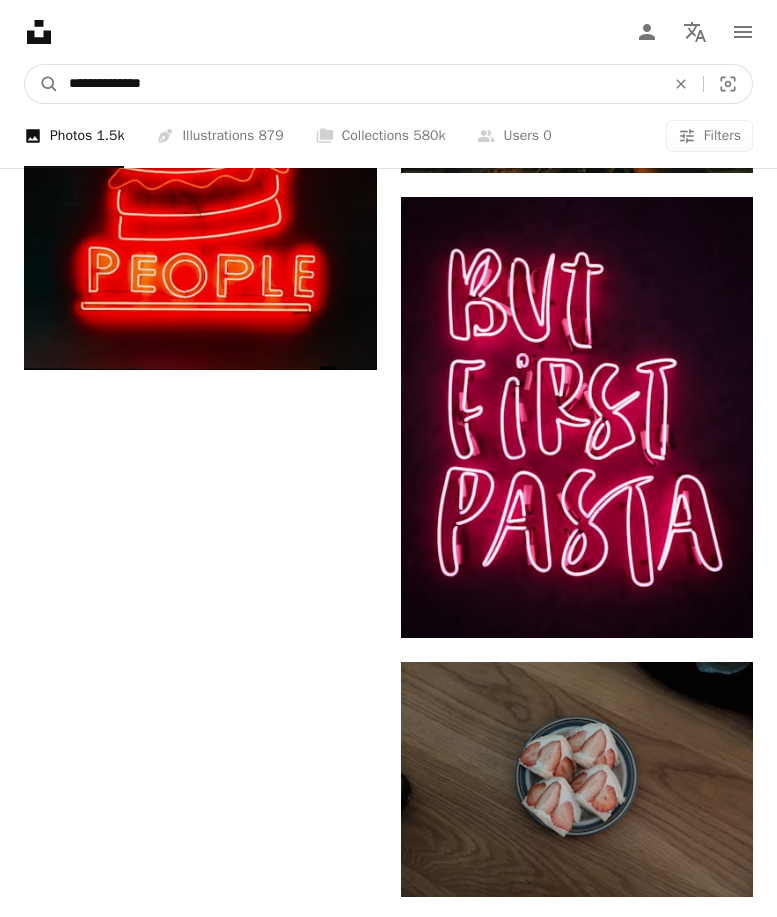 click on "**********" at bounding box center (359, 84) 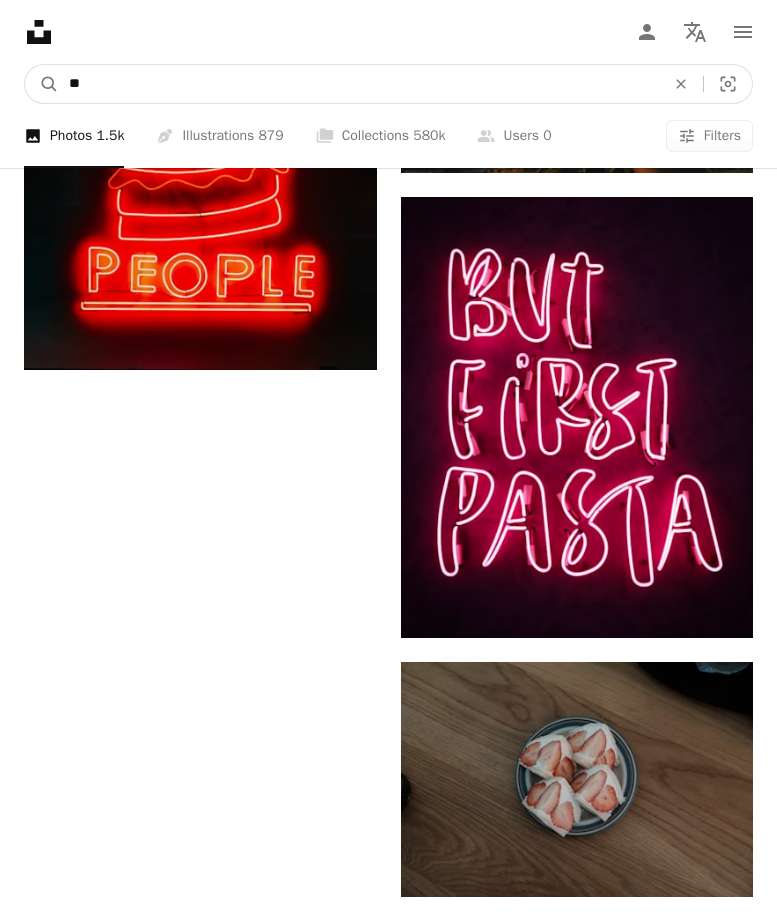 type on "*" 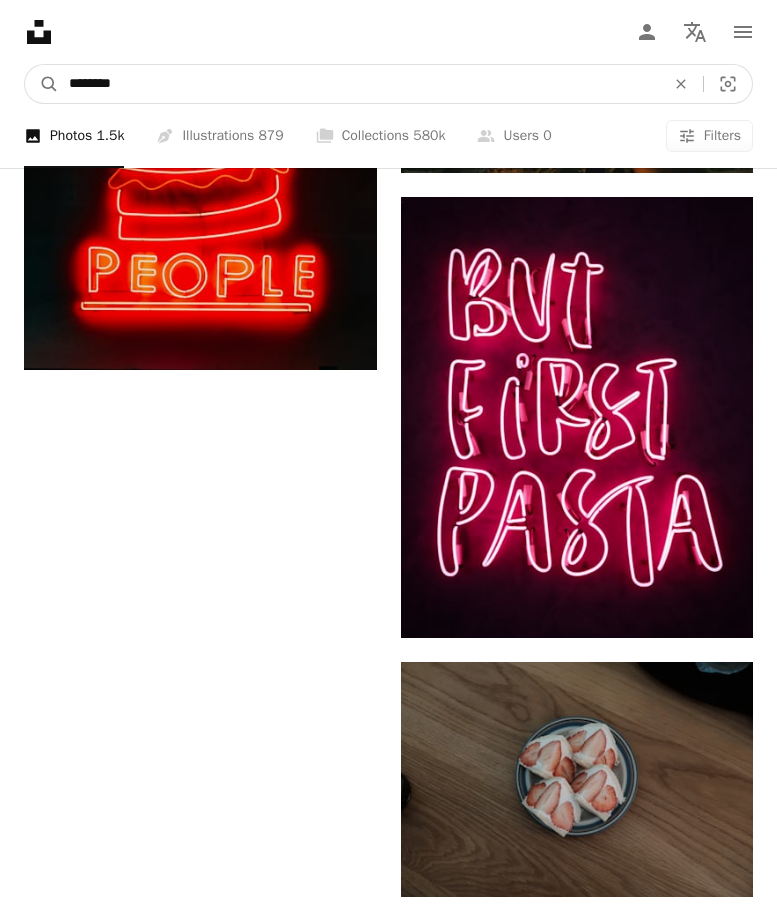 type on "*********" 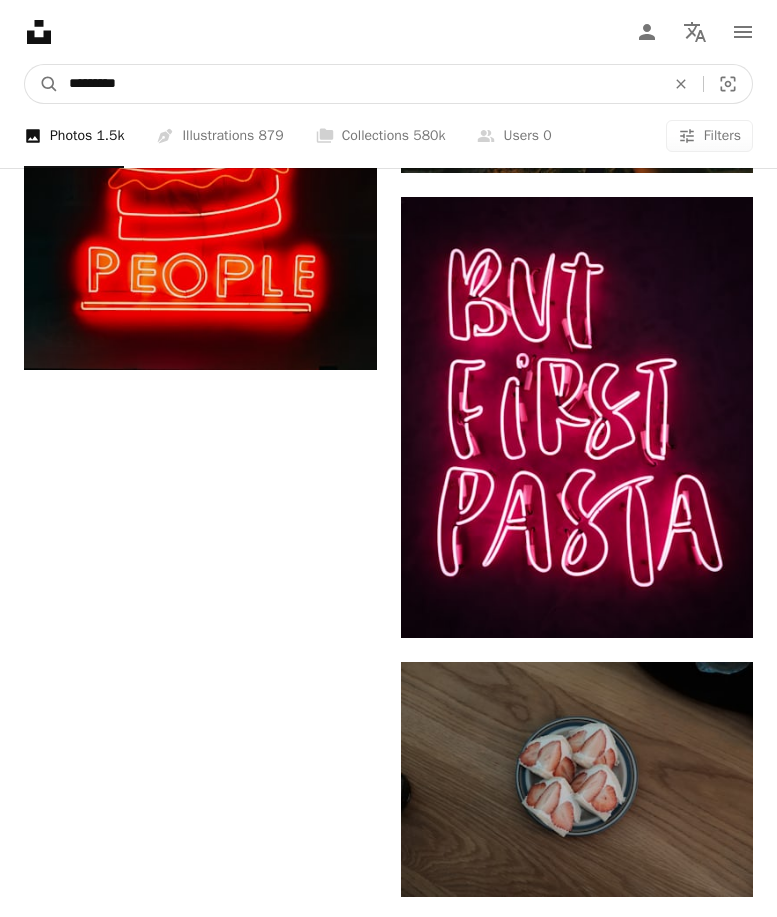 click on "A magnifying glass" at bounding box center [42, 84] 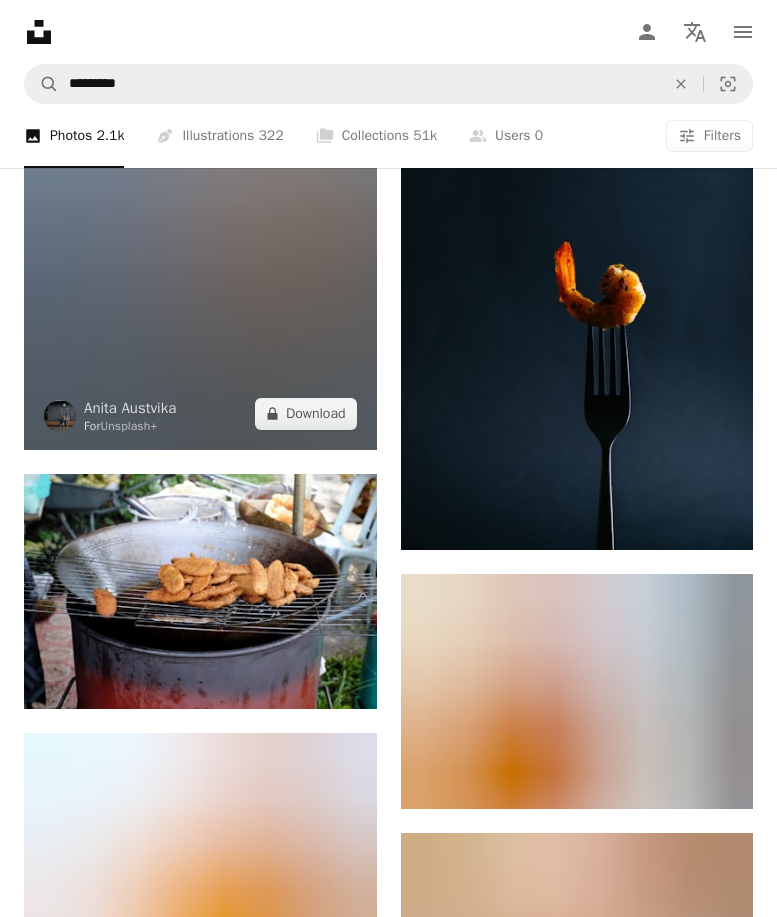 scroll, scrollTop: 2400, scrollLeft: 0, axis: vertical 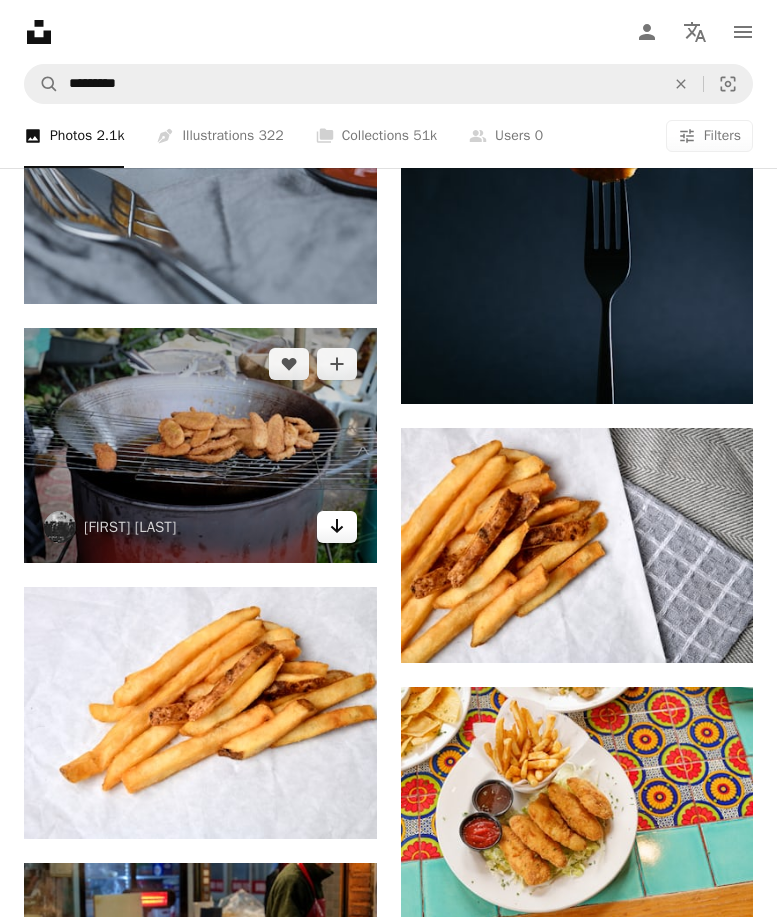 click on "Arrow pointing down" at bounding box center [337, 527] 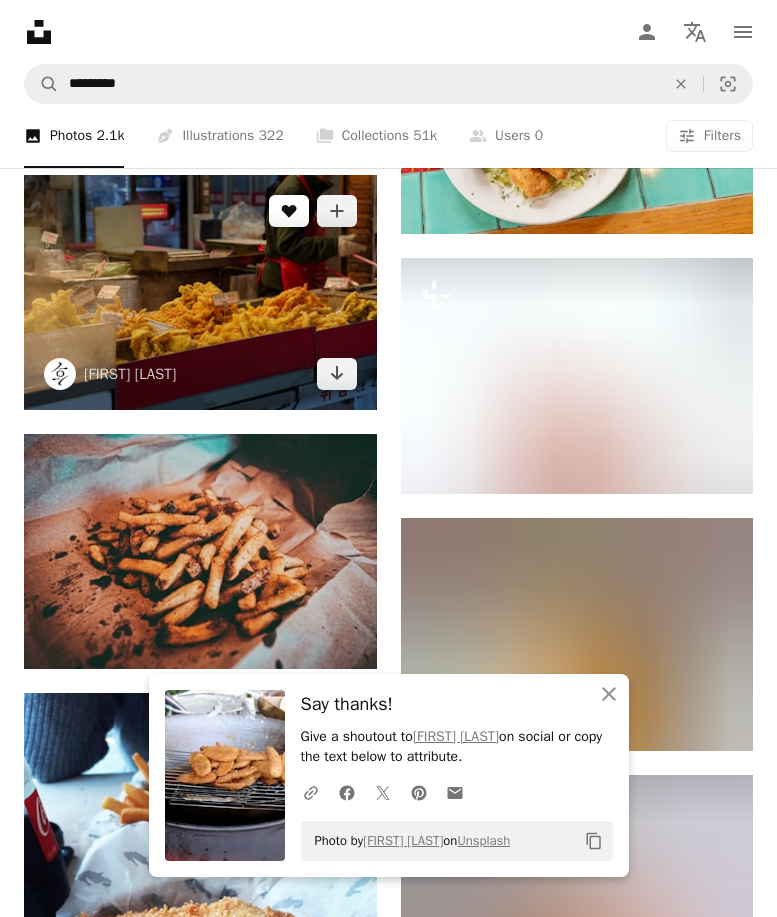 scroll, scrollTop: 3100, scrollLeft: 0, axis: vertical 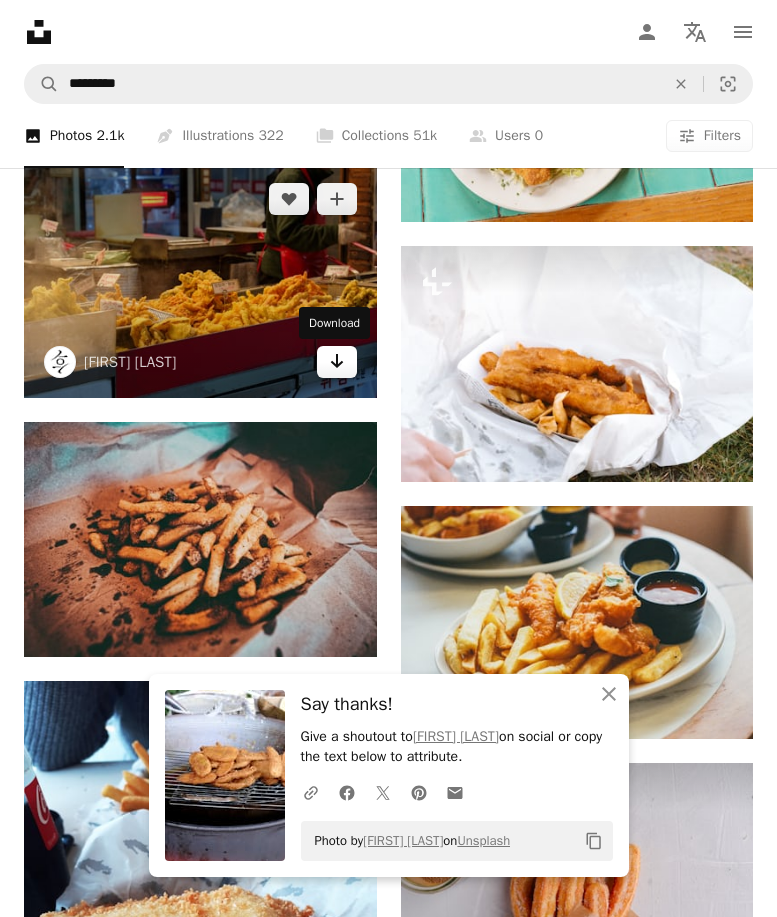 click on "Arrow pointing down" 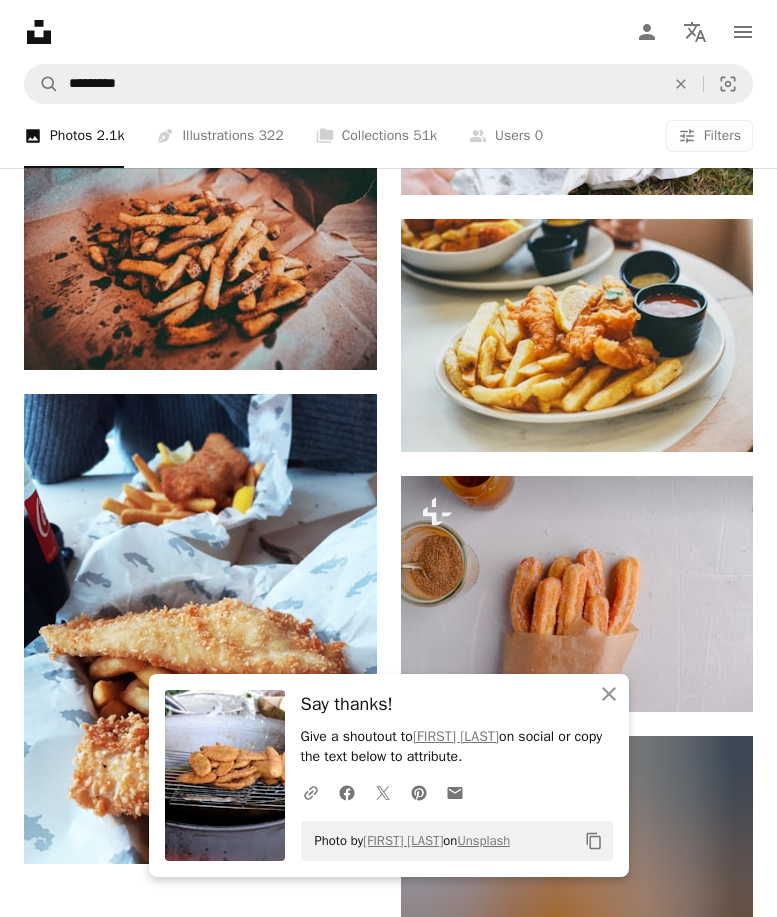 scroll, scrollTop: 3400, scrollLeft: 0, axis: vertical 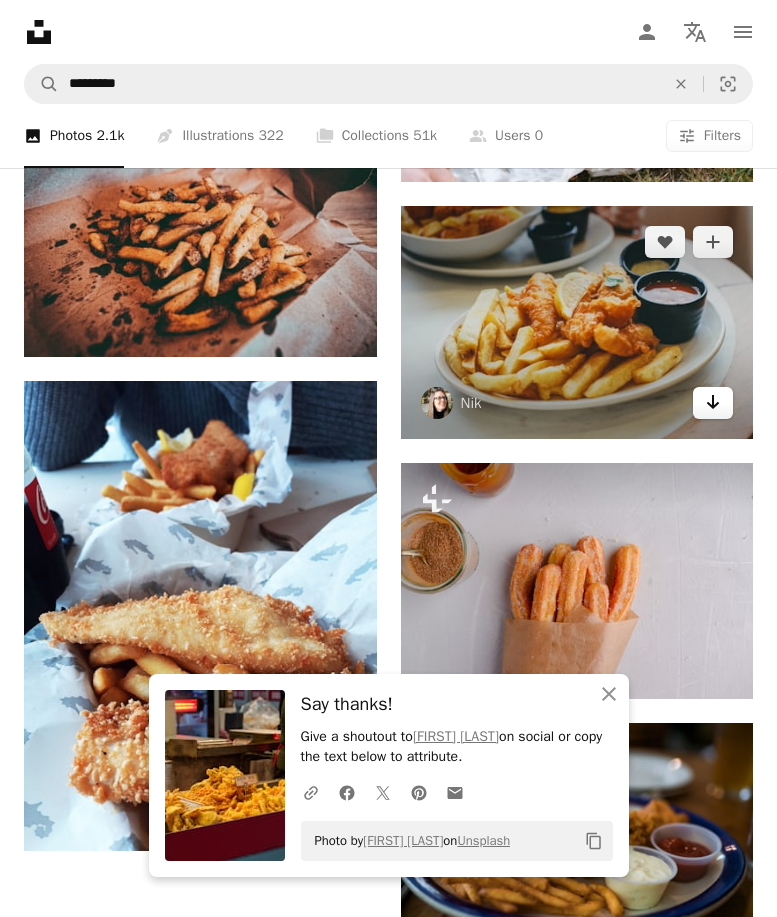 click on "Arrow pointing down" 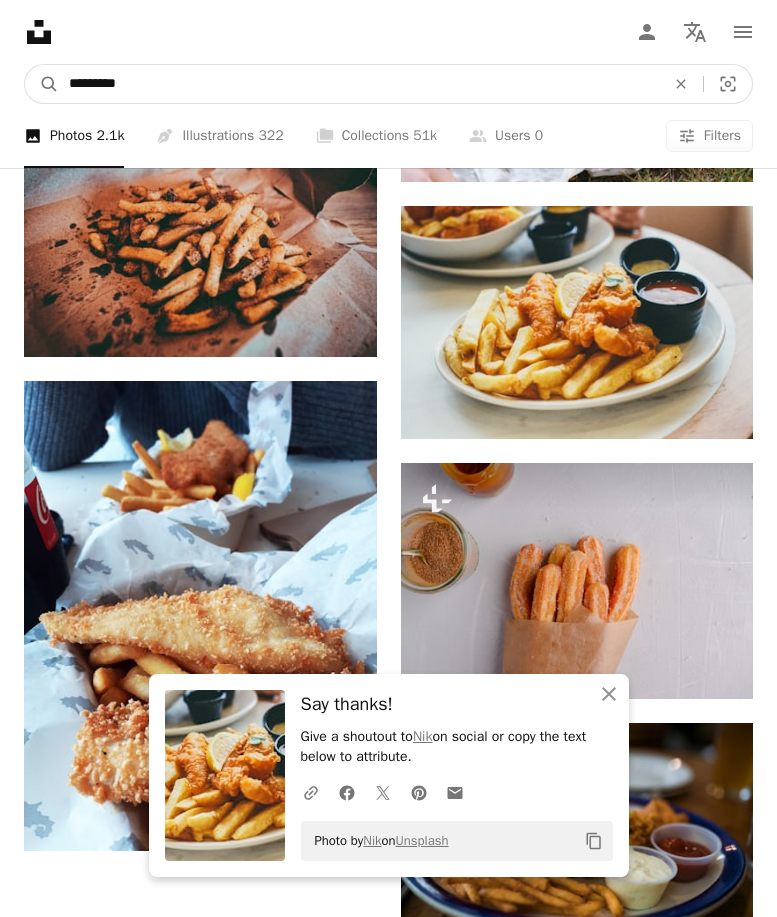 click on "*********" at bounding box center (359, 84) 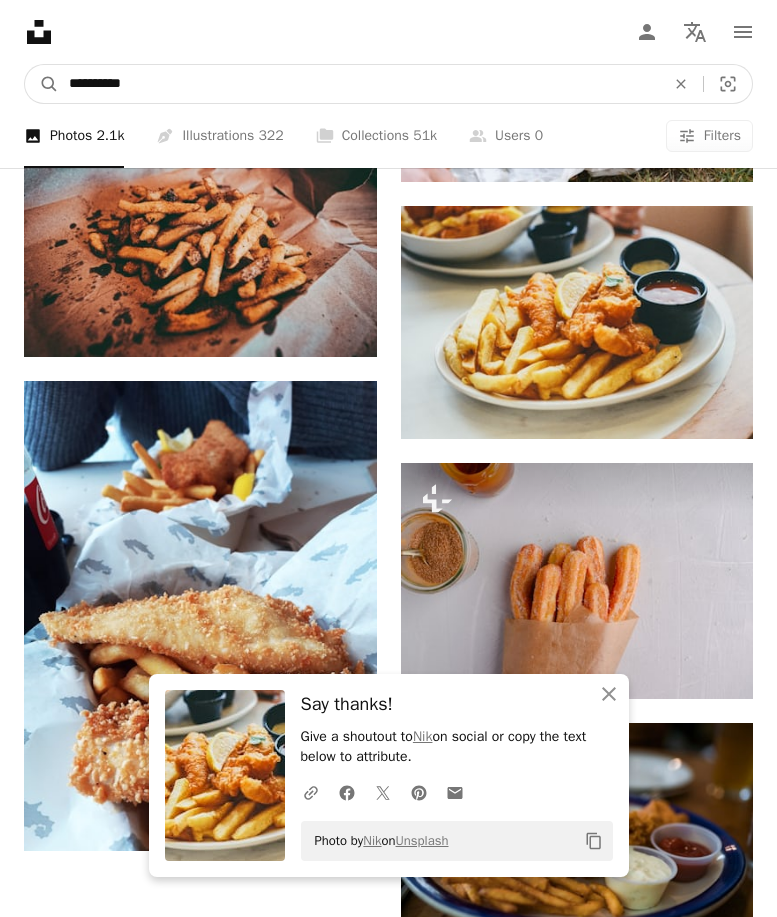 click on "A magnifying glass" at bounding box center (42, 84) 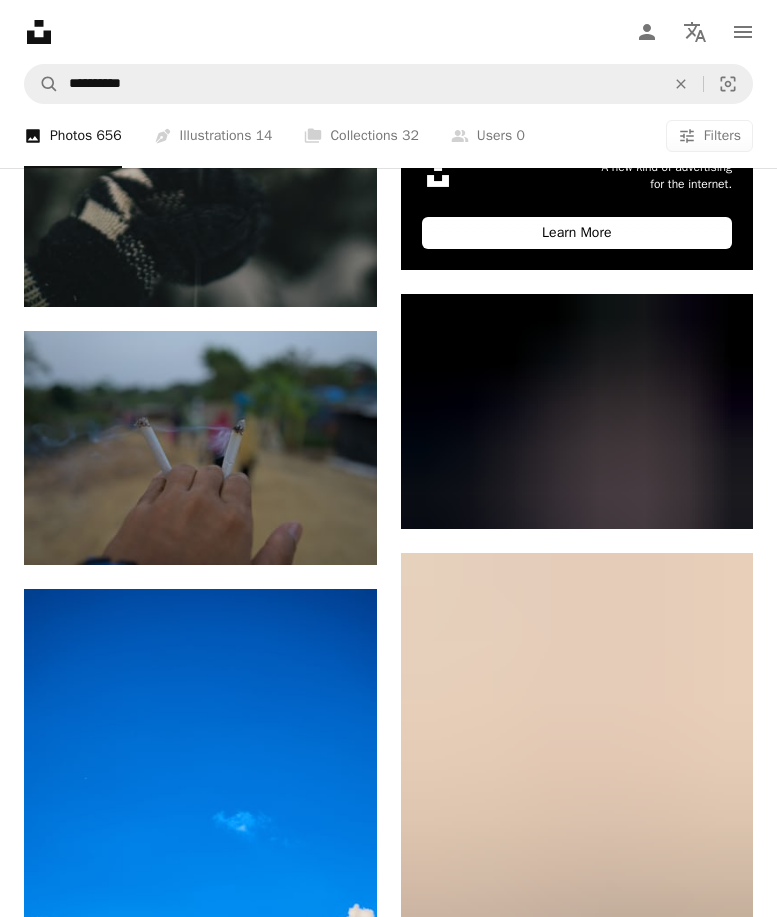 scroll, scrollTop: 700, scrollLeft: 0, axis: vertical 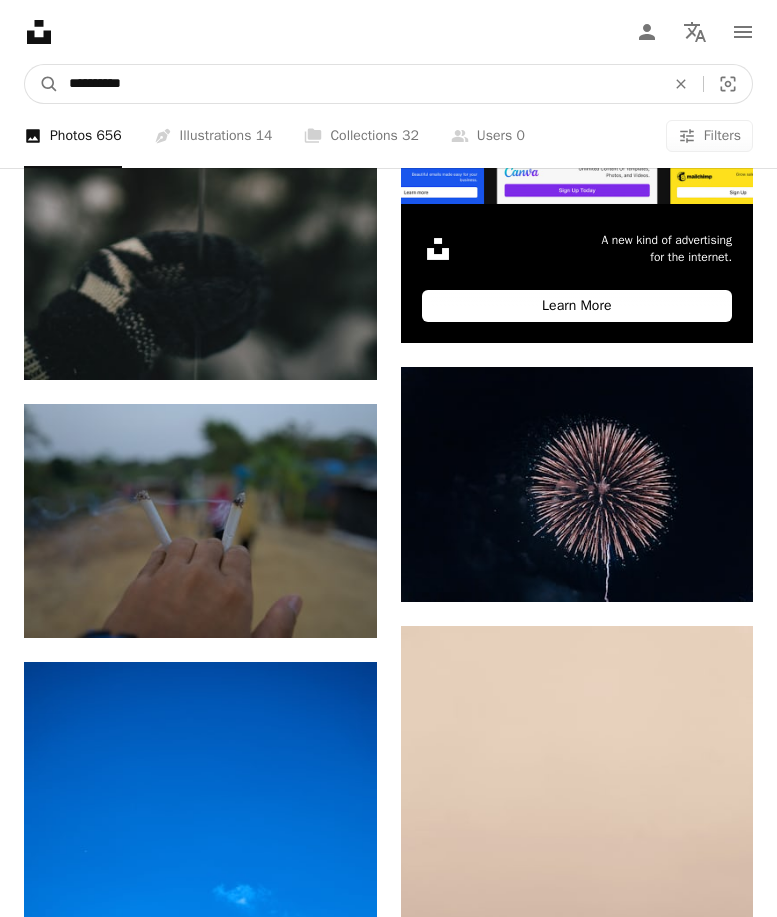 click on "**********" at bounding box center (359, 84) 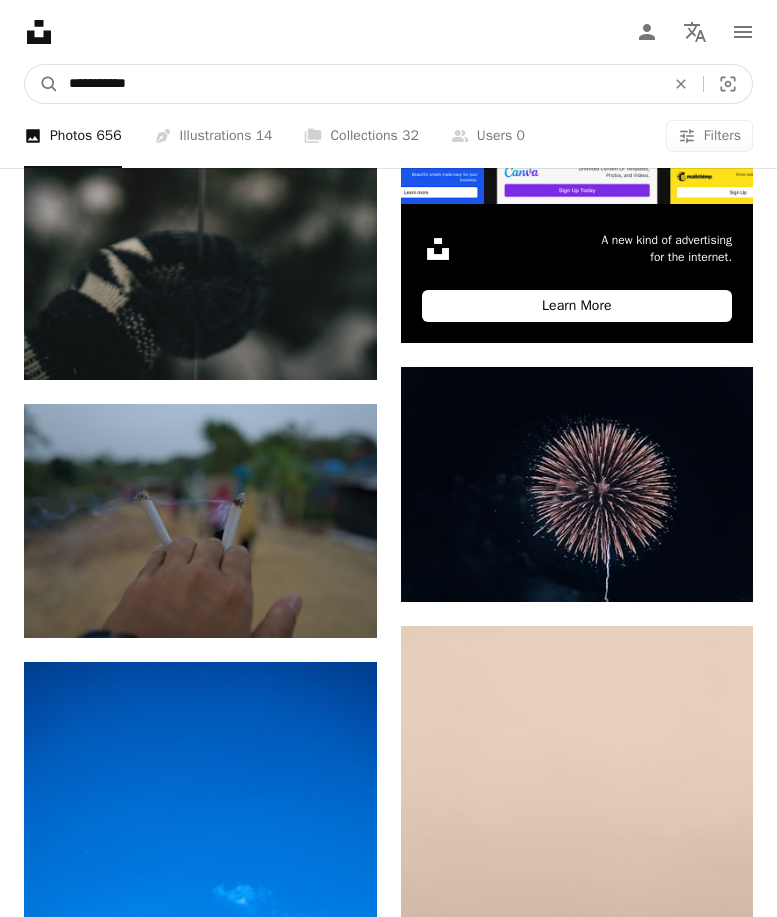 click on "A magnifying glass" at bounding box center (42, 84) 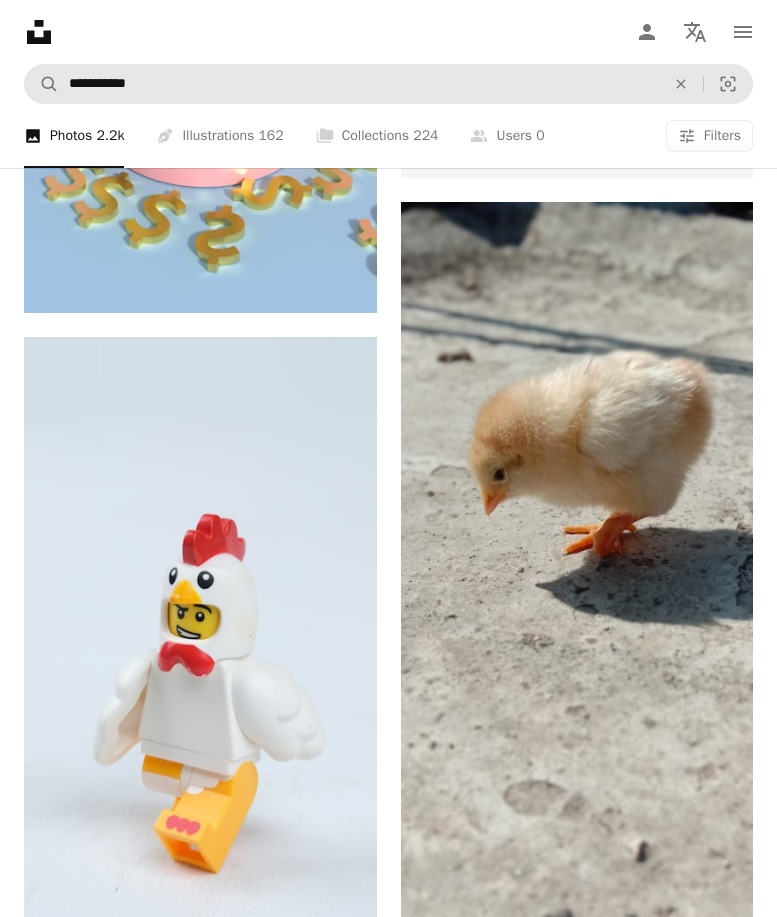 scroll, scrollTop: 900, scrollLeft: 0, axis: vertical 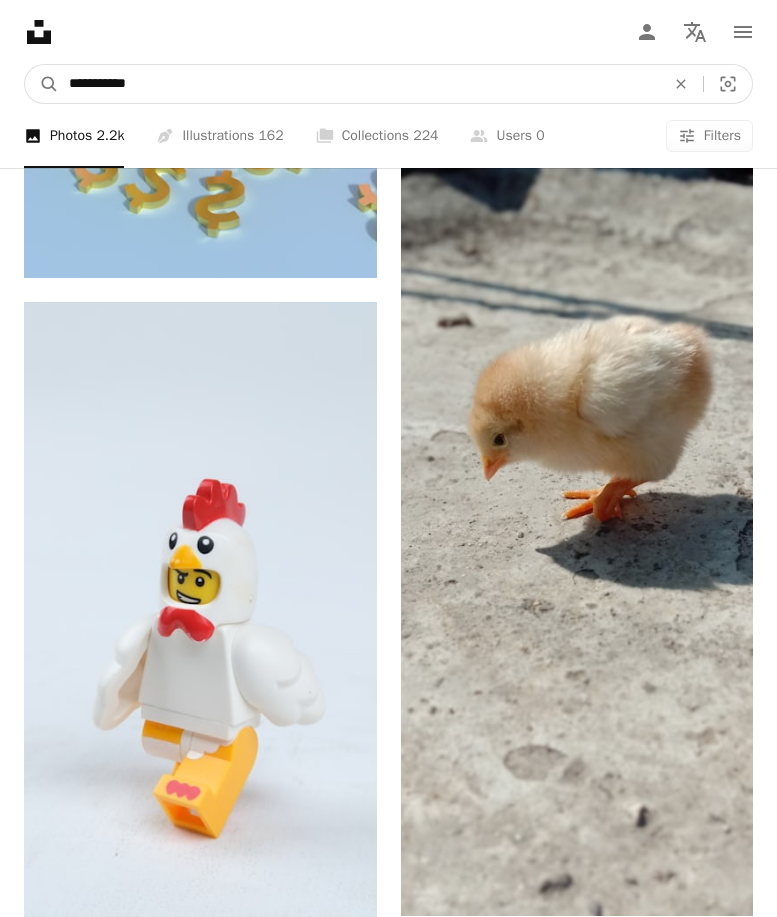 click on "**********" at bounding box center [359, 84] 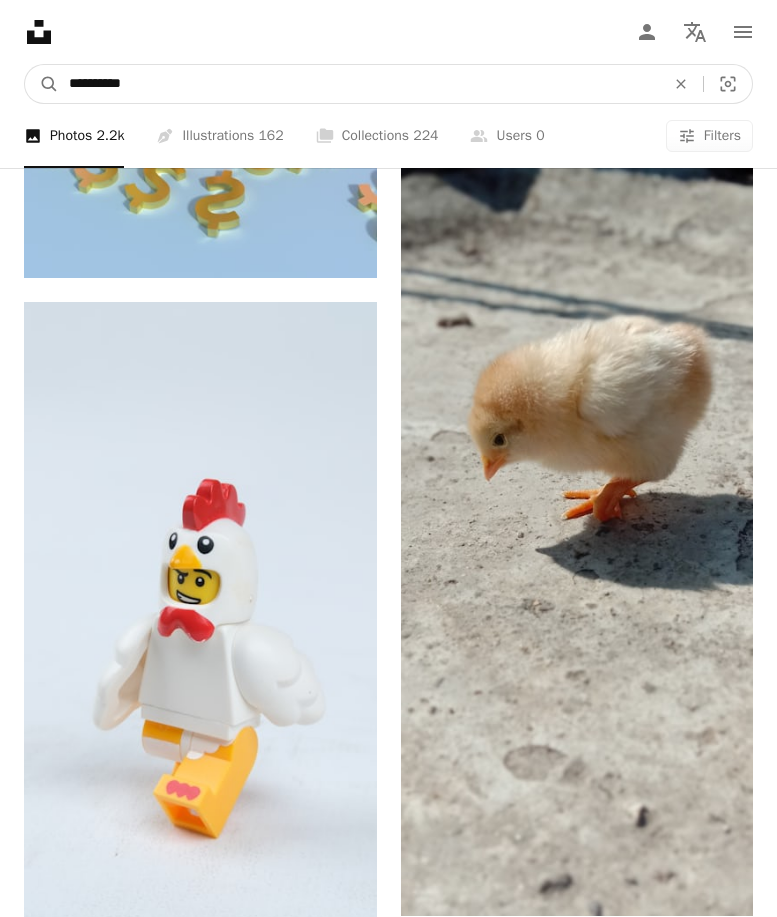 type on "**********" 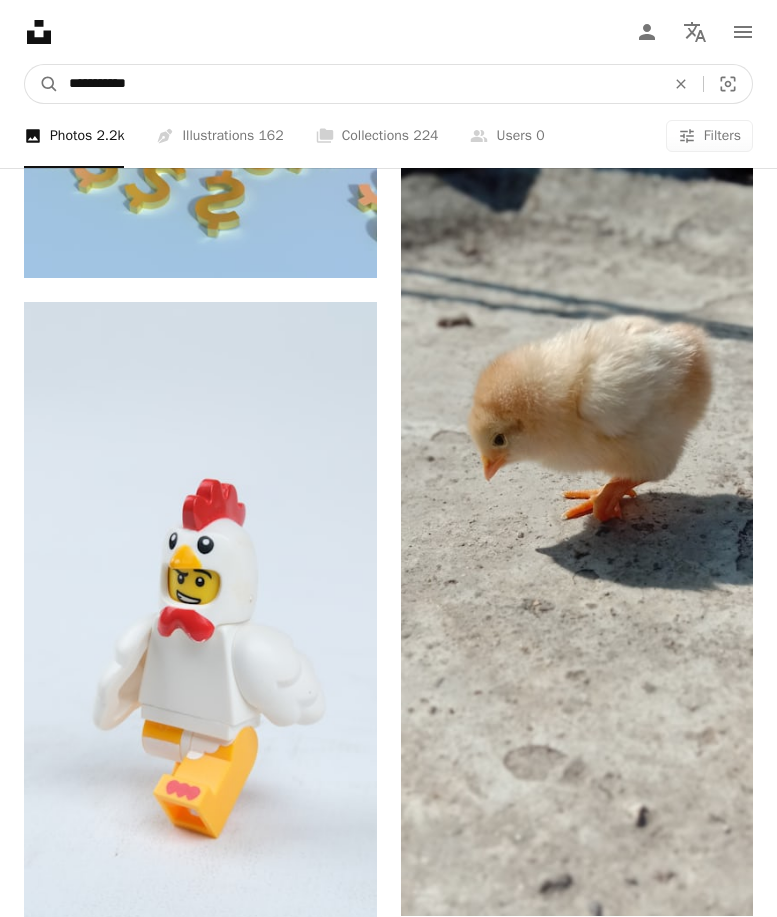 click on "A magnifying glass" at bounding box center (42, 84) 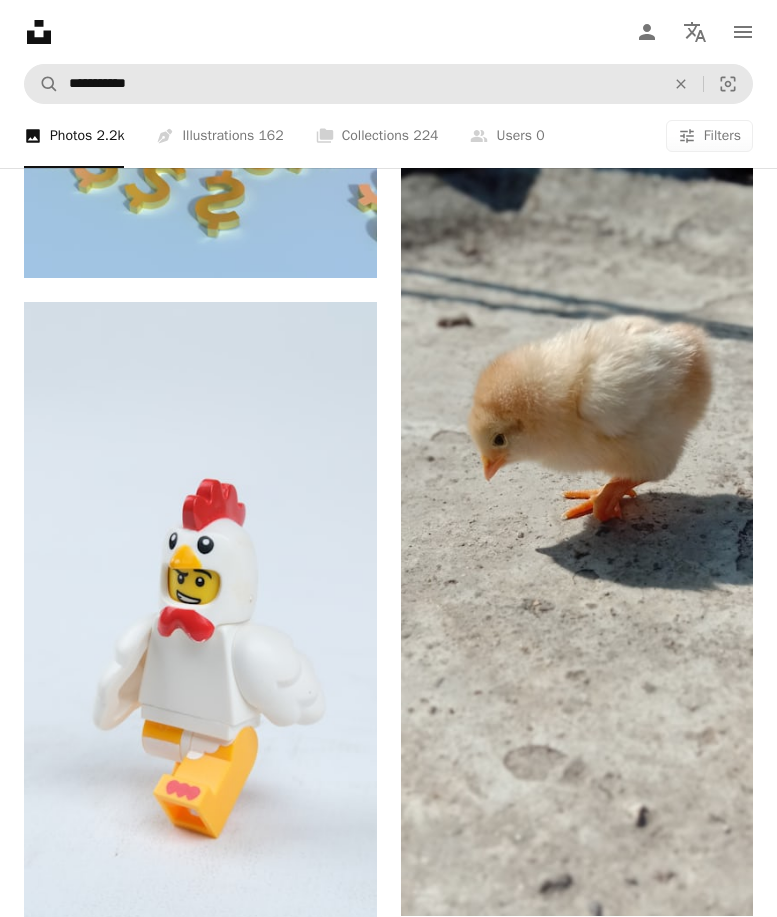 scroll, scrollTop: 0, scrollLeft: 0, axis: both 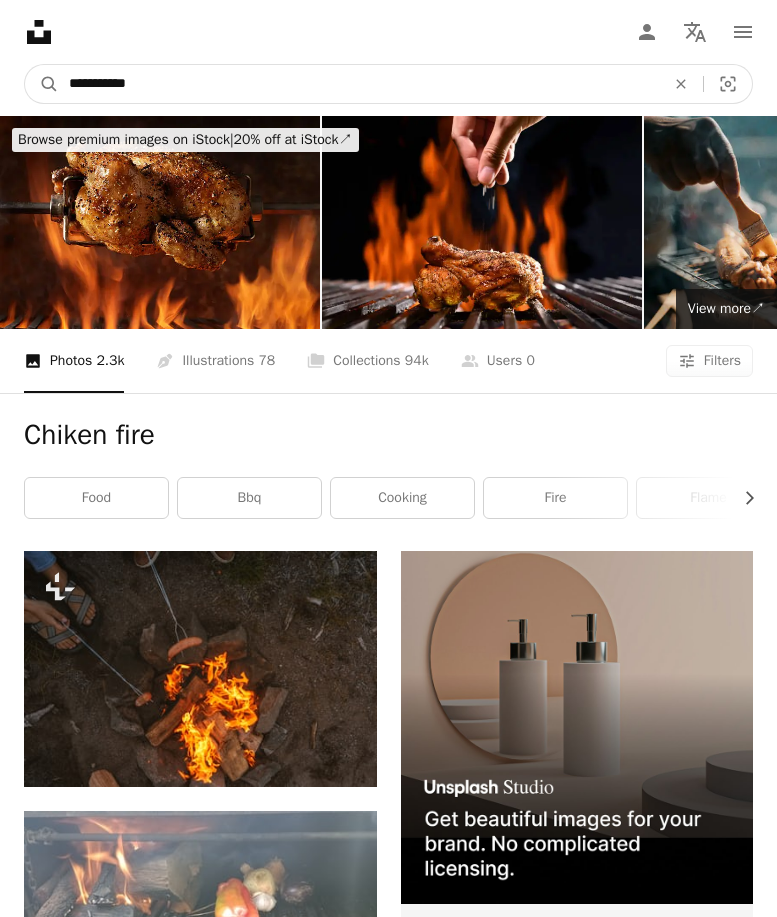 click on "**********" at bounding box center (359, 84) 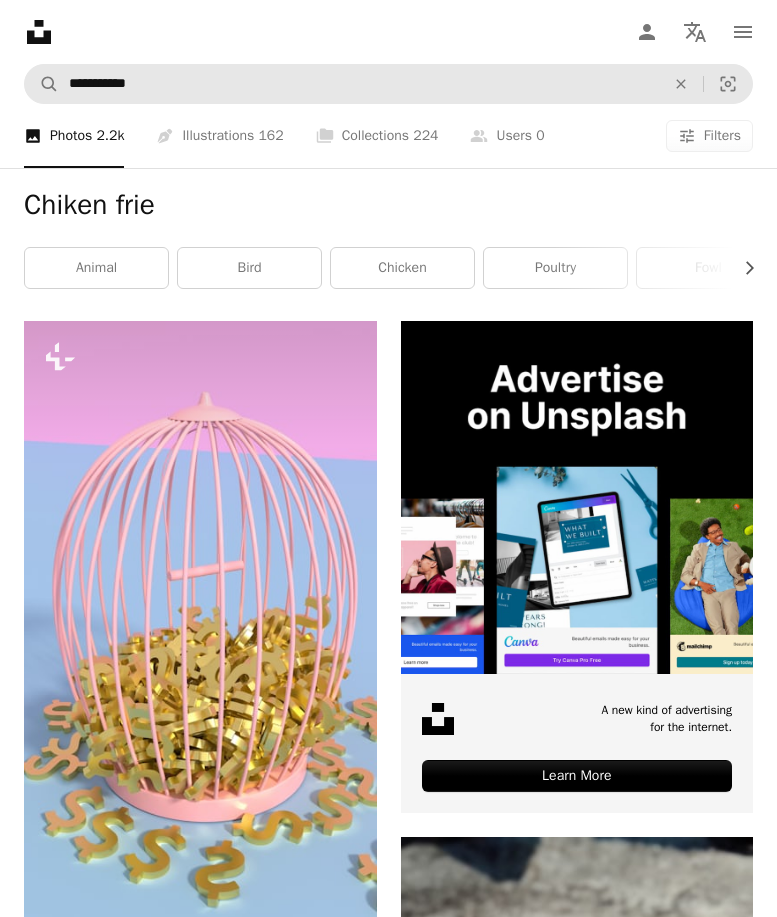 scroll, scrollTop: 0, scrollLeft: 0, axis: both 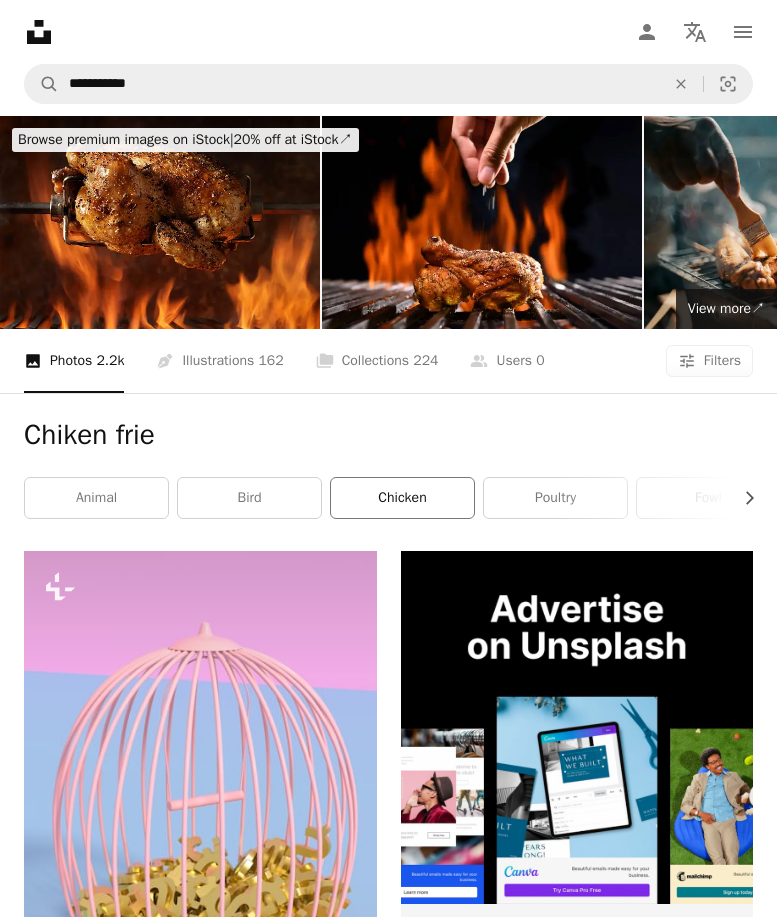 click on "chicken" at bounding box center [402, 498] 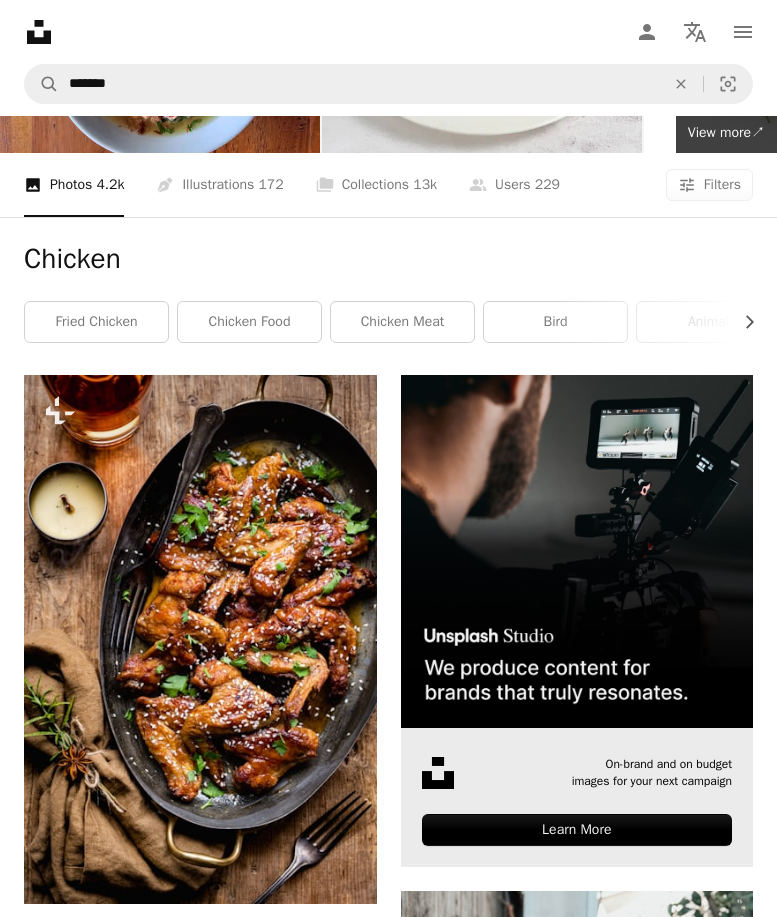 scroll, scrollTop: 100, scrollLeft: 0, axis: vertical 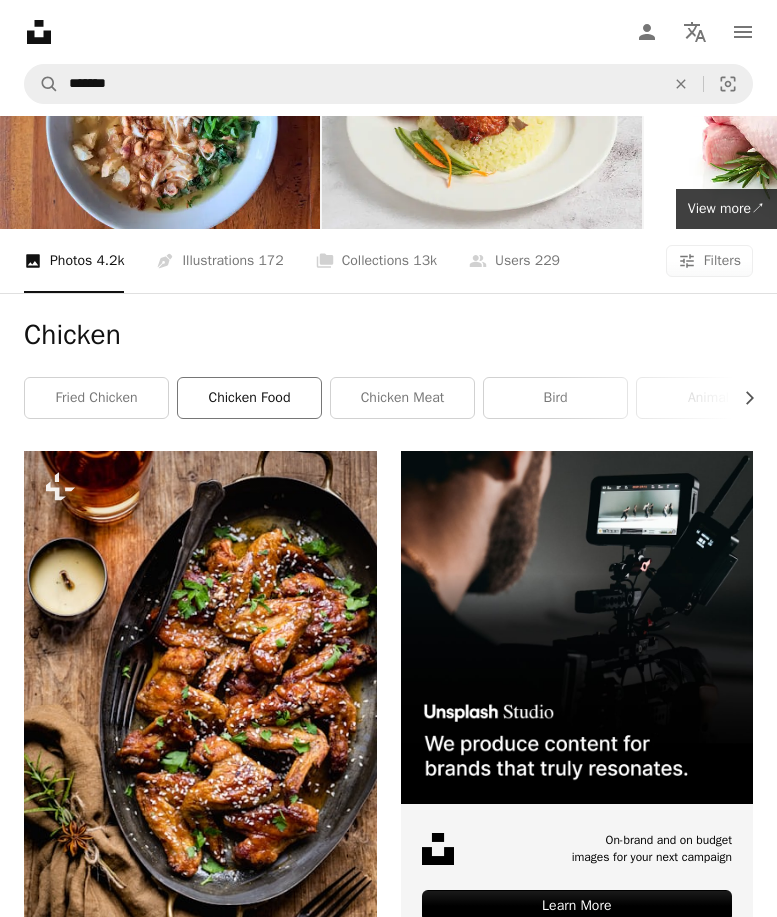 click on "chicken food" at bounding box center [249, 398] 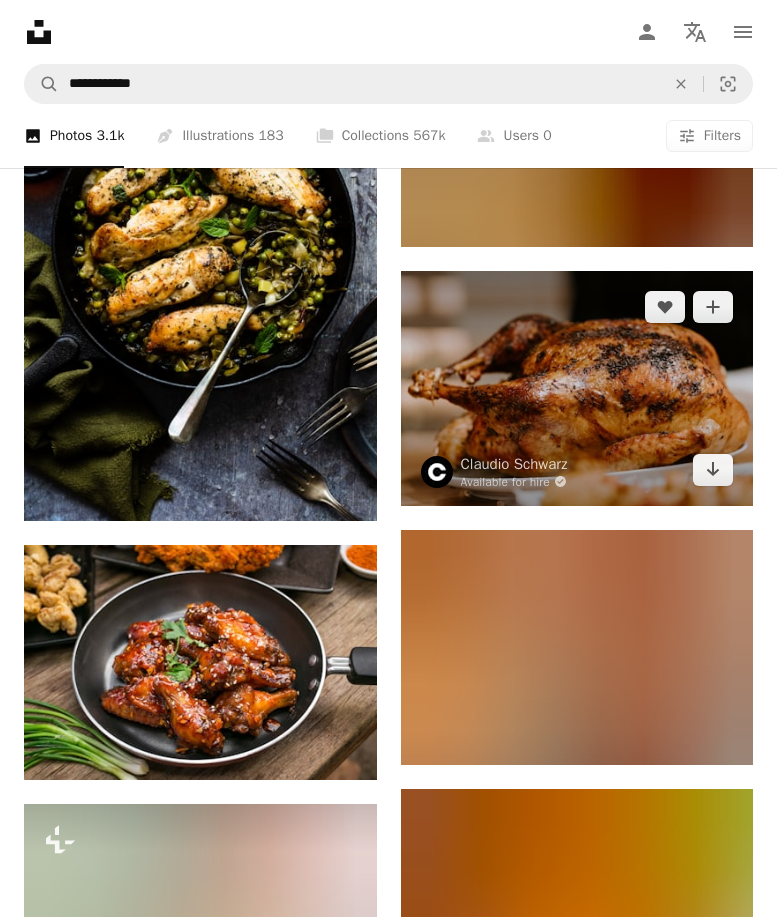 scroll, scrollTop: 2000, scrollLeft: 0, axis: vertical 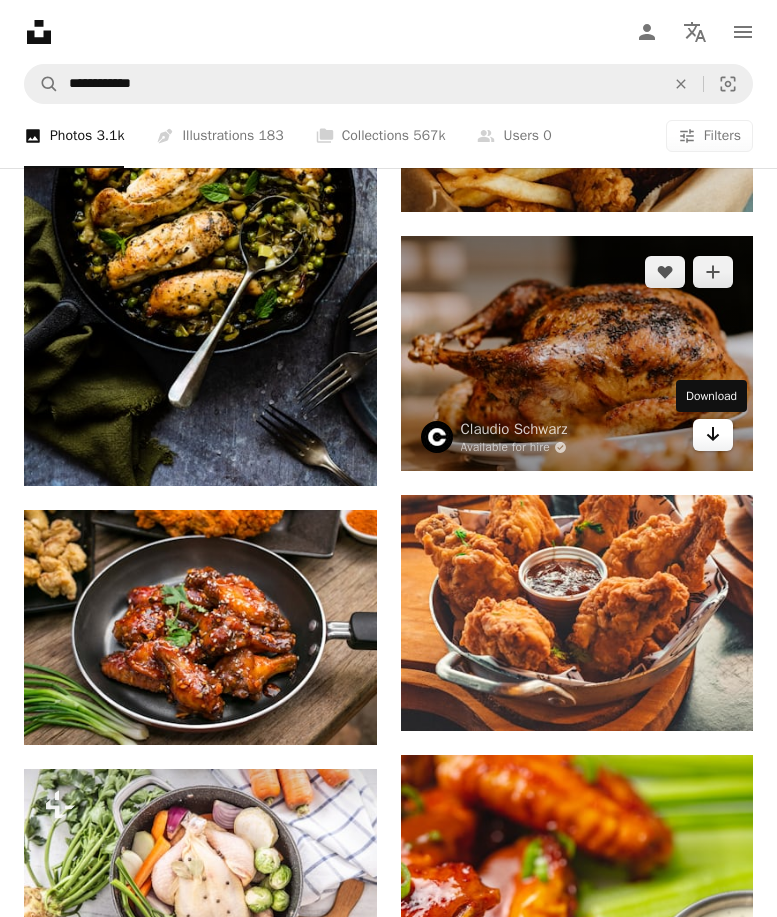 click on "Arrow pointing down" 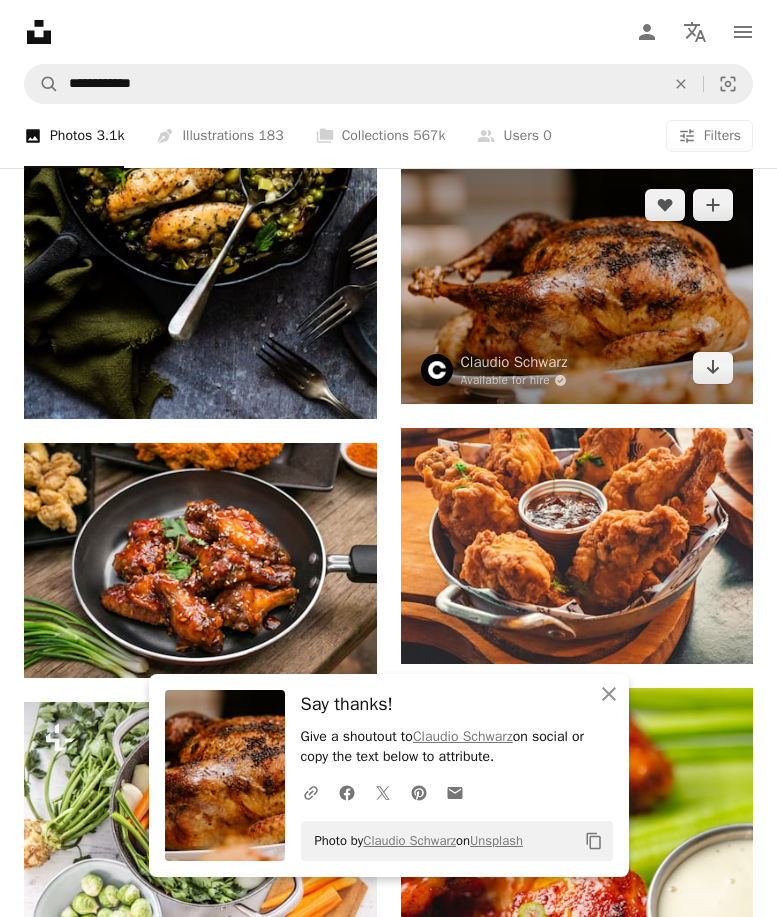 scroll, scrollTop: 2300, scrollLeft: 0, axis: vertical 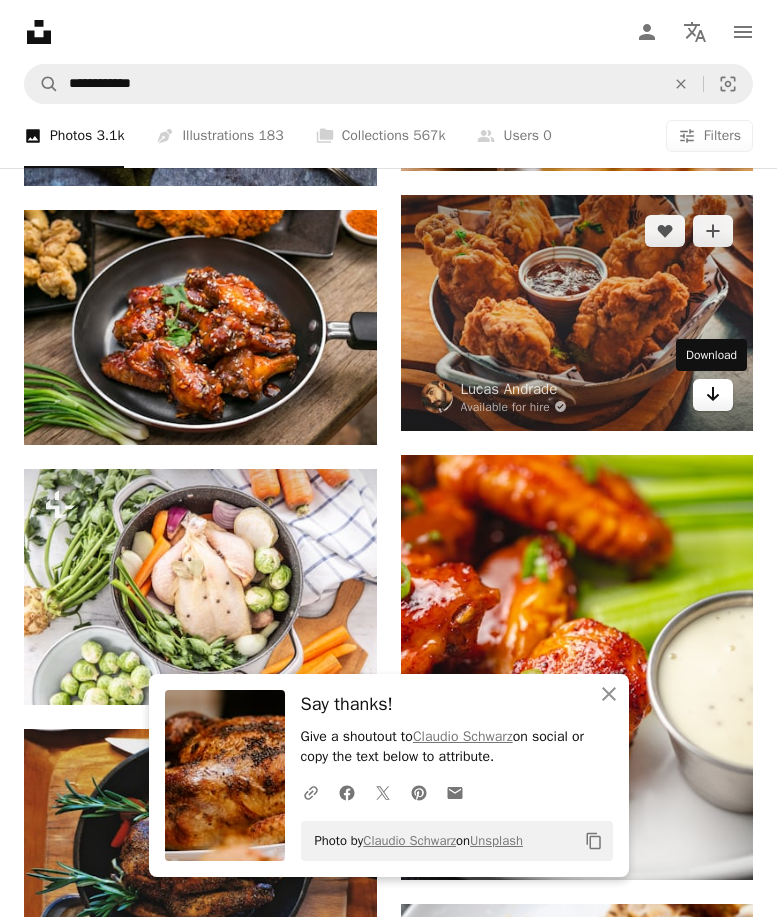 click on "Arrow pointing down" at bounding box center (713, 395) 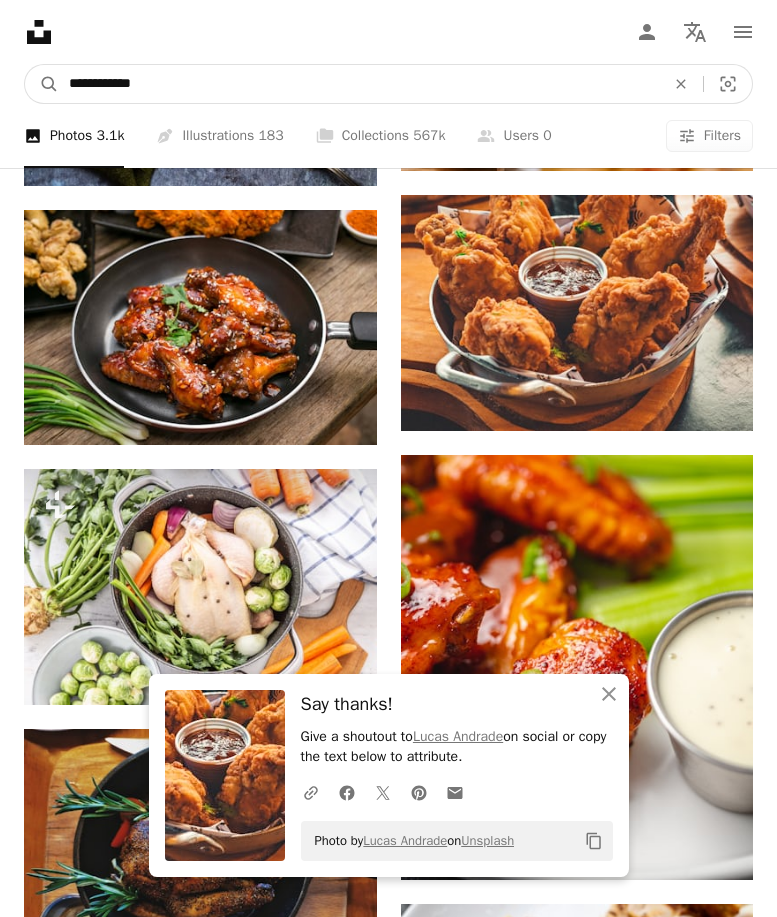 click on "**********" at bounding box center (359, 84) 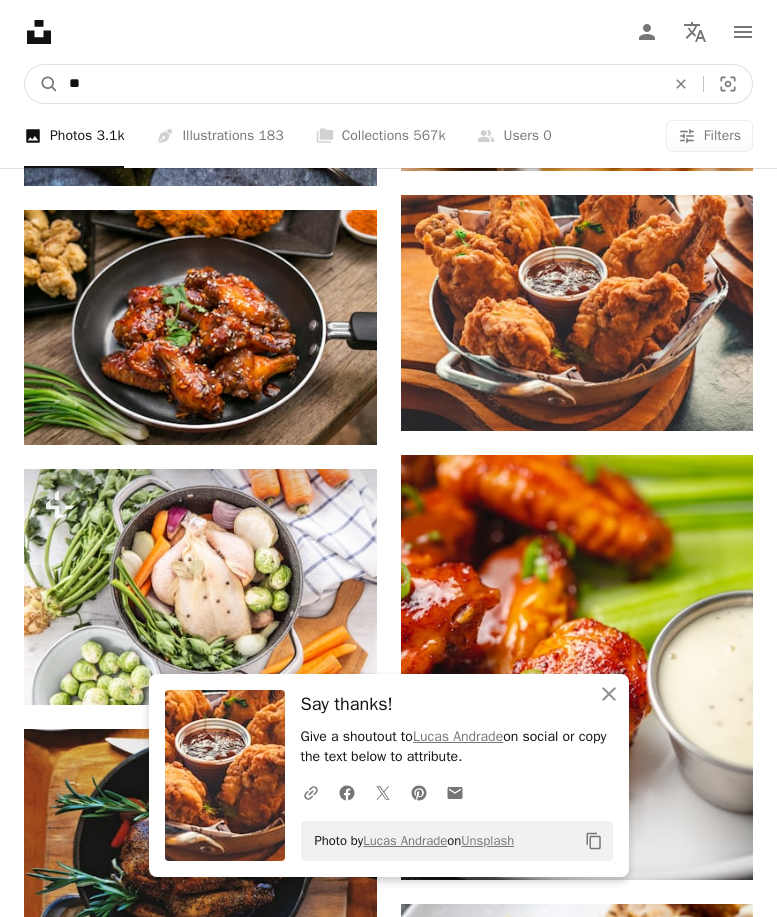 type on "*" 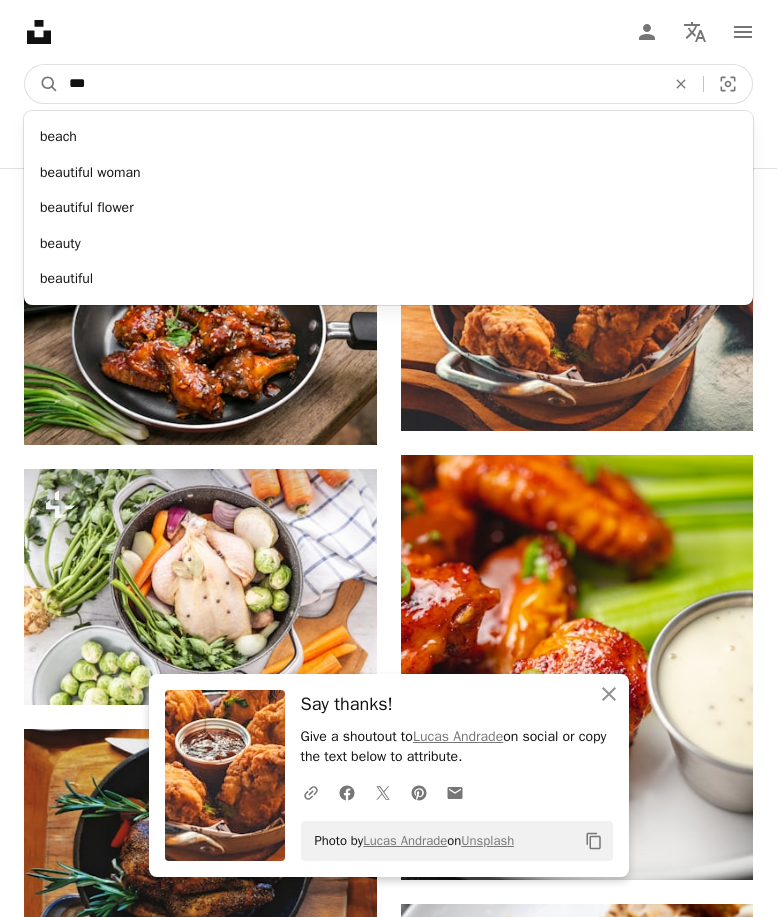 type on "****" 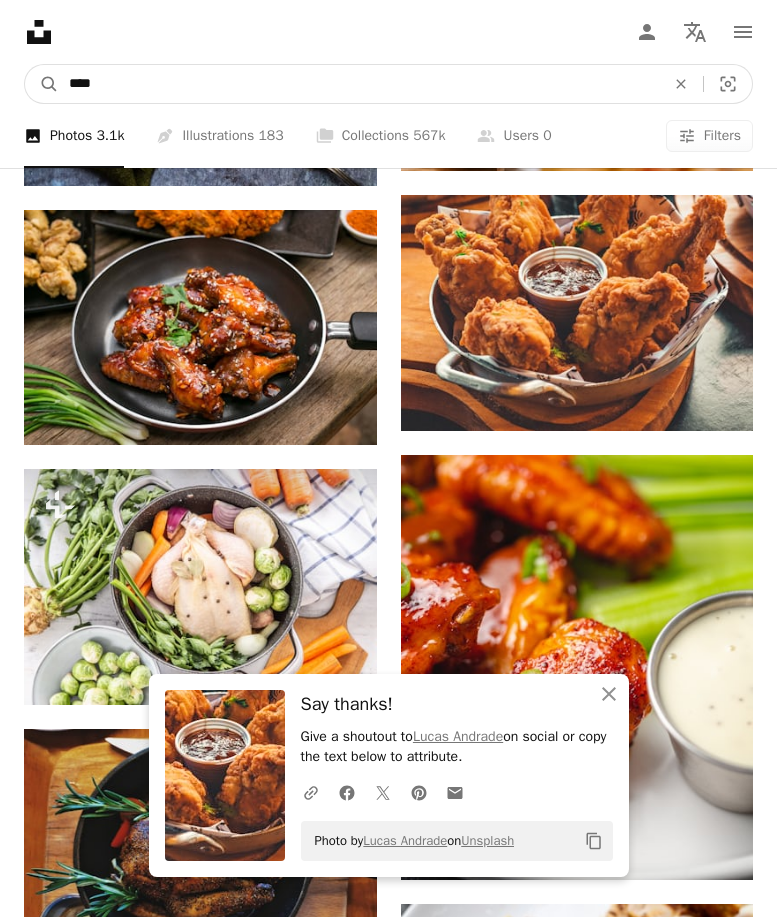 click on "A magnifying glass" at bounding box center [42, 84] 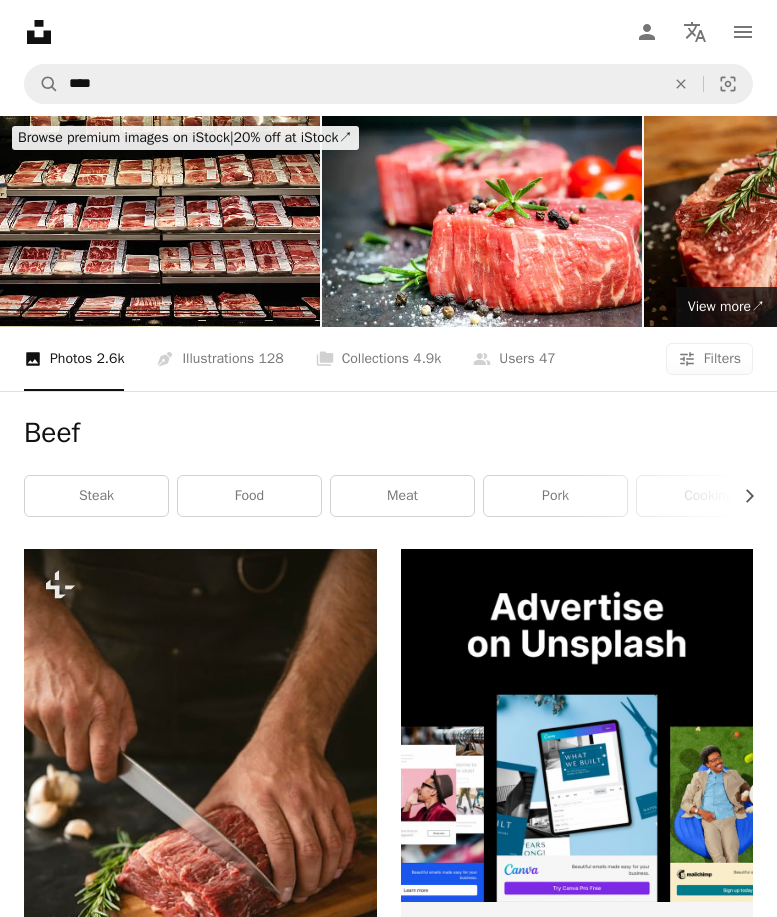 scroll, scrollTop: 0, scrollLeft: 0, axis: both 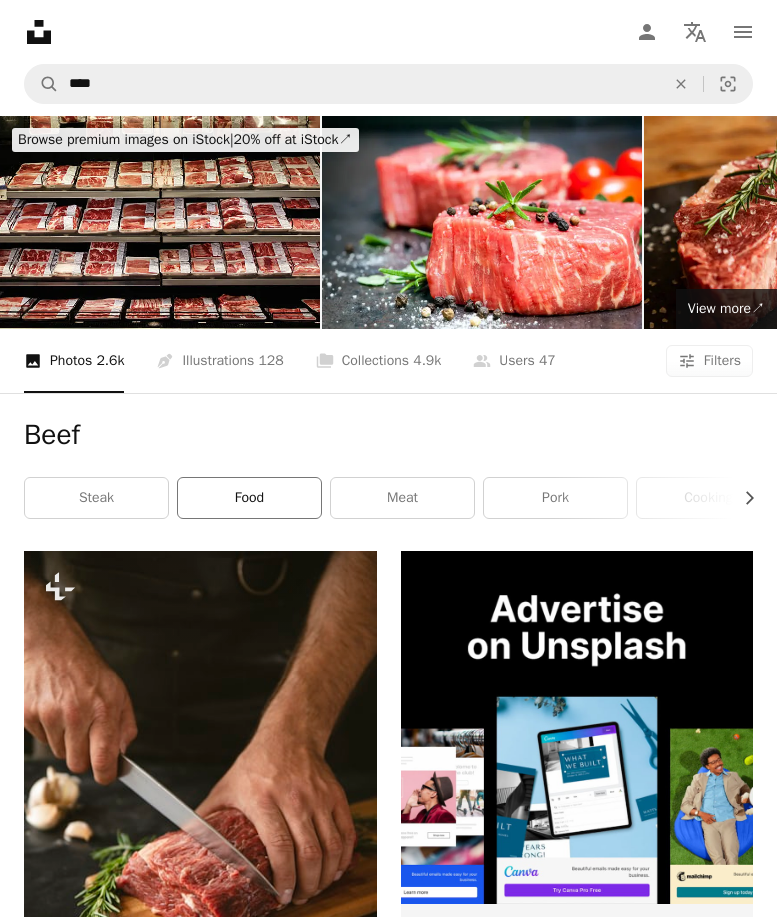click on "food" at bounding box center [249, 498] 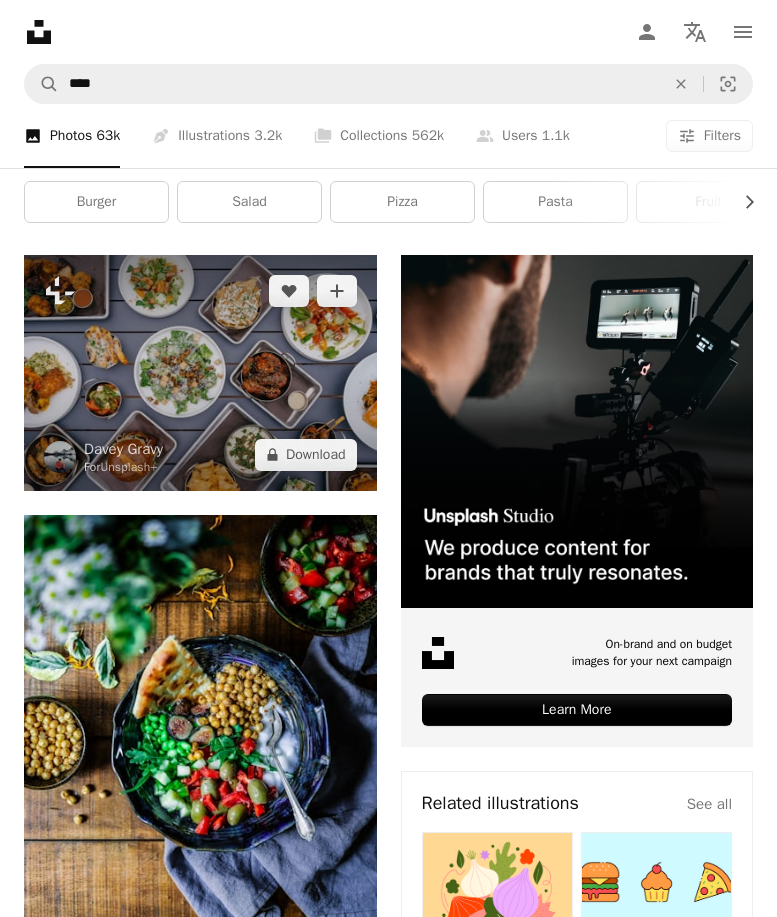 scroll, scrollTop: 300, scrollLeft: 0, axis: vertical 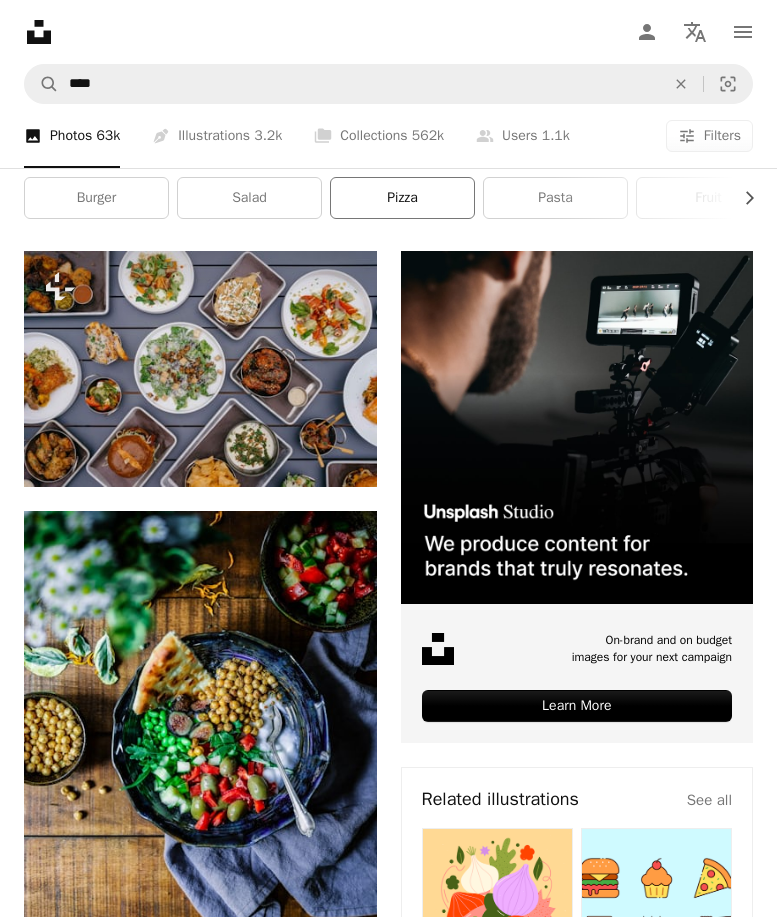 click on "pizza" at bounding box center (402, 198) 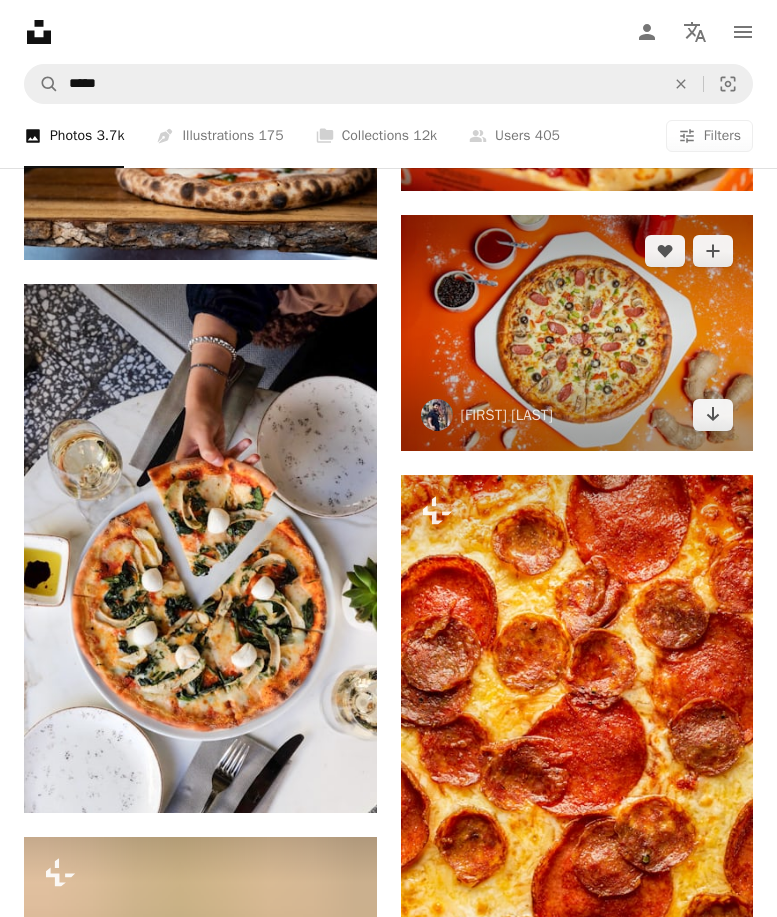 scroll, scrollTop: 2300, scrollLeft: 0, axis: vertical 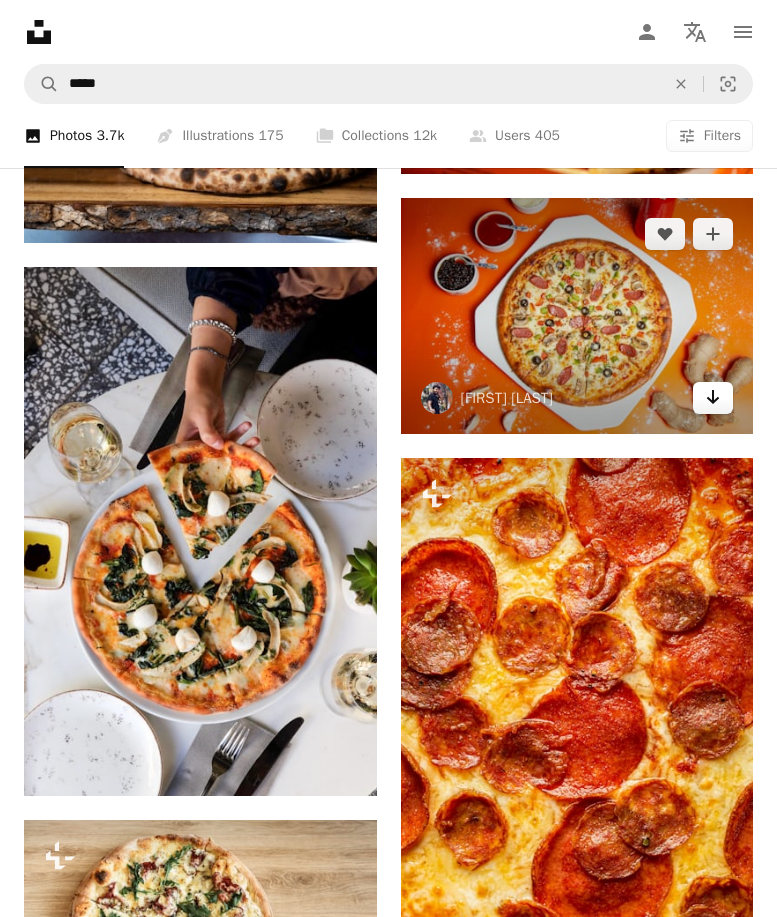 click on "Arrow pointing down" 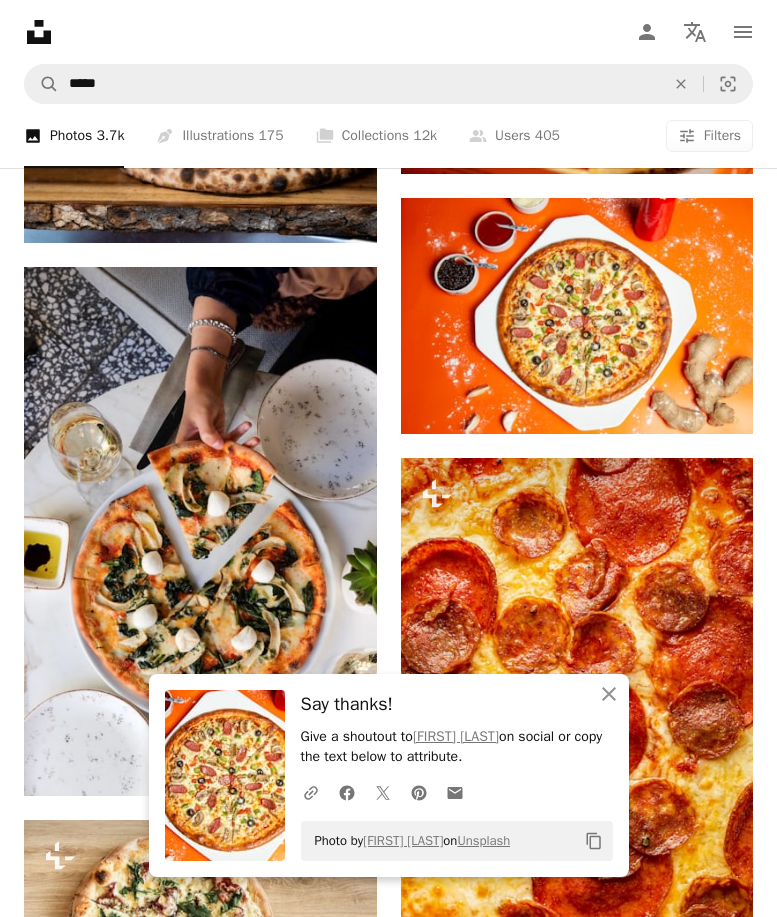 scroll, scrollTop: 300, scrollLeft: 0, axis: vertical 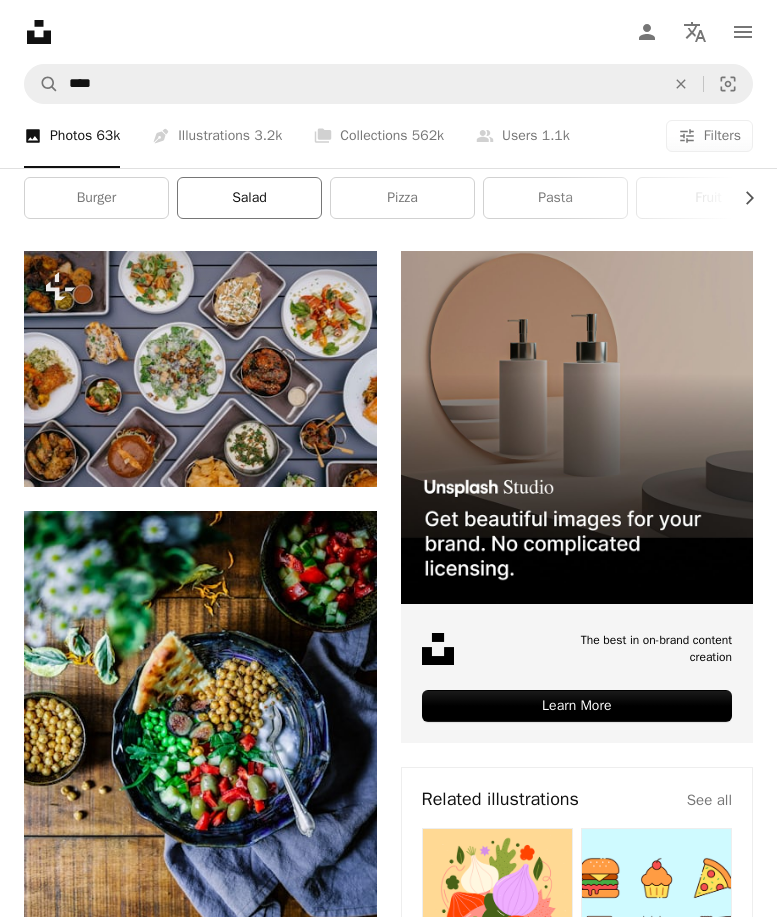 click on "salad" at bounding box center (249, 198) 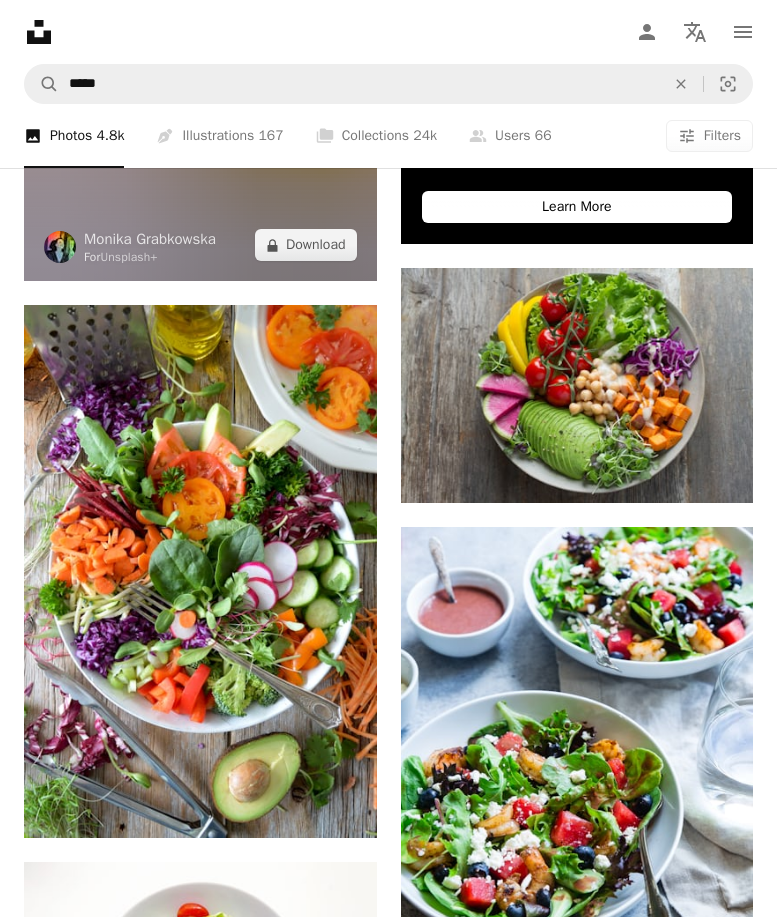 scroll, scrollTop: 800, scrollLeft: 0, axis: vertical 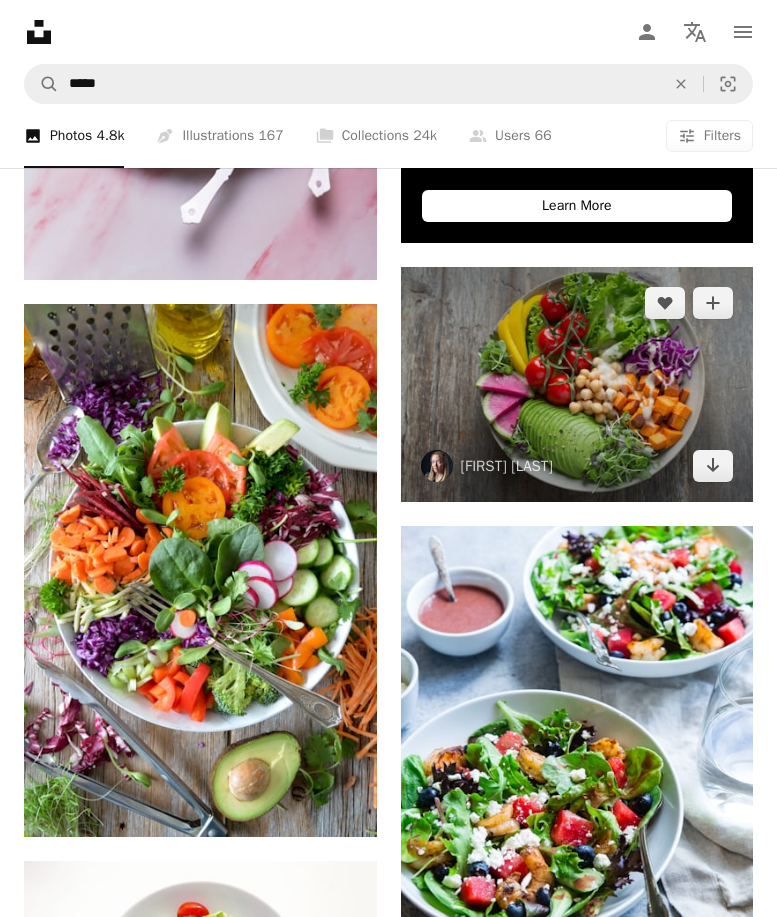 drag, startPoint x: 718, startPoint y: 463, endPoint x: 691, endPoint y: 457, distance: 27.658634 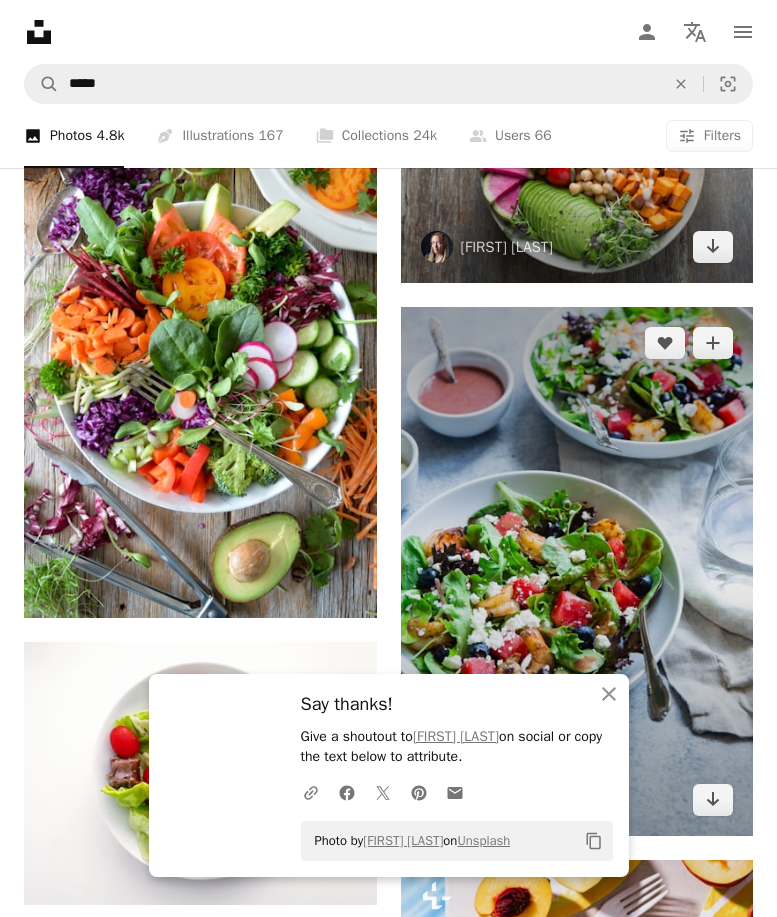 scroll, scrollTop: 1100, scrollLeft: 0, axis: vertical 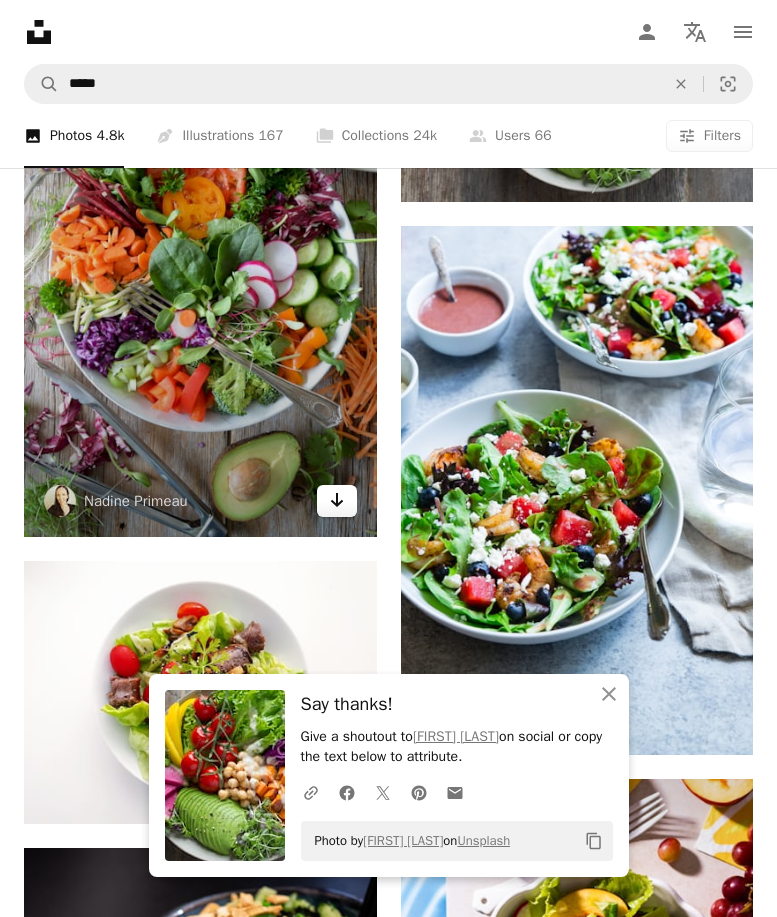 click on "Arrow pointing down" at bounding box center (337, 501) 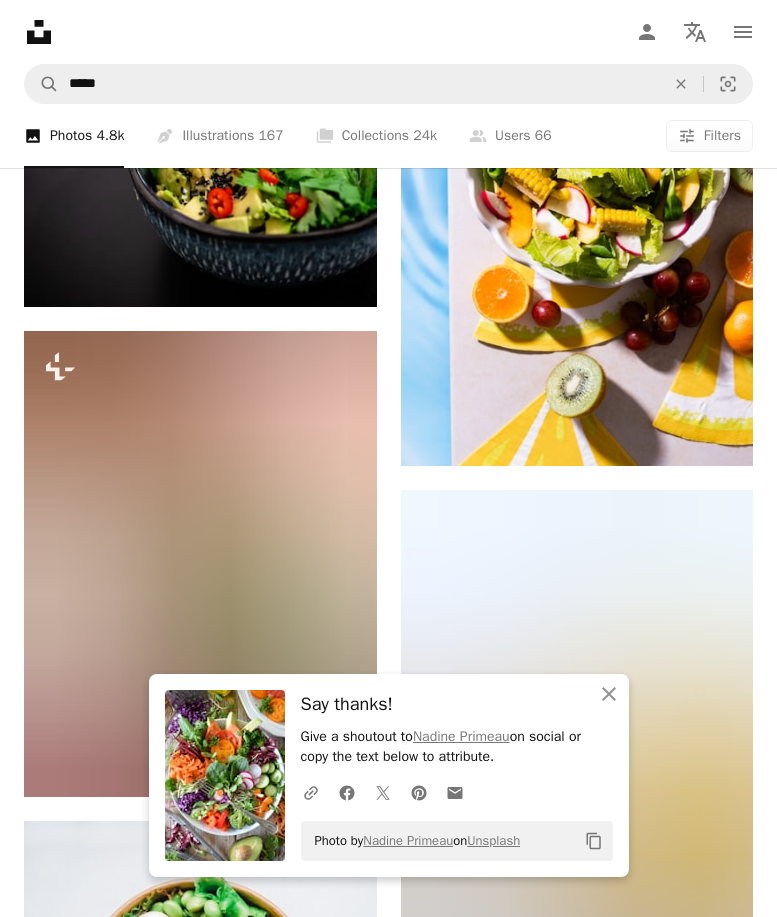 scroll, scrollTop: 2000, scrollLeft: 0, axis: vertical 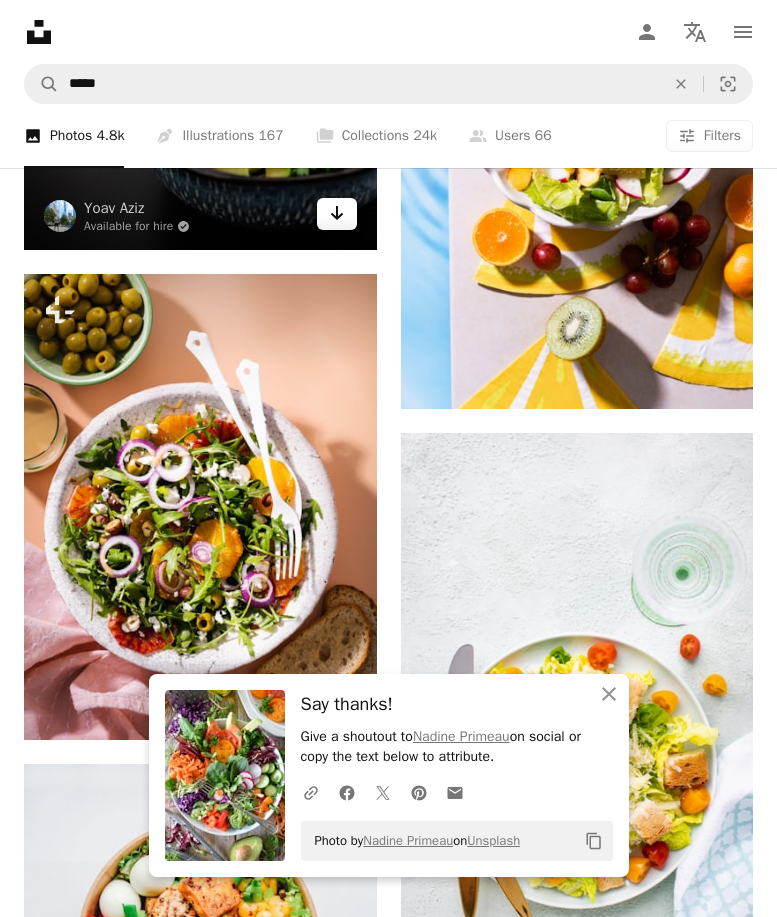 click on "Arrow pointing down" at bounding box center (337, 214) 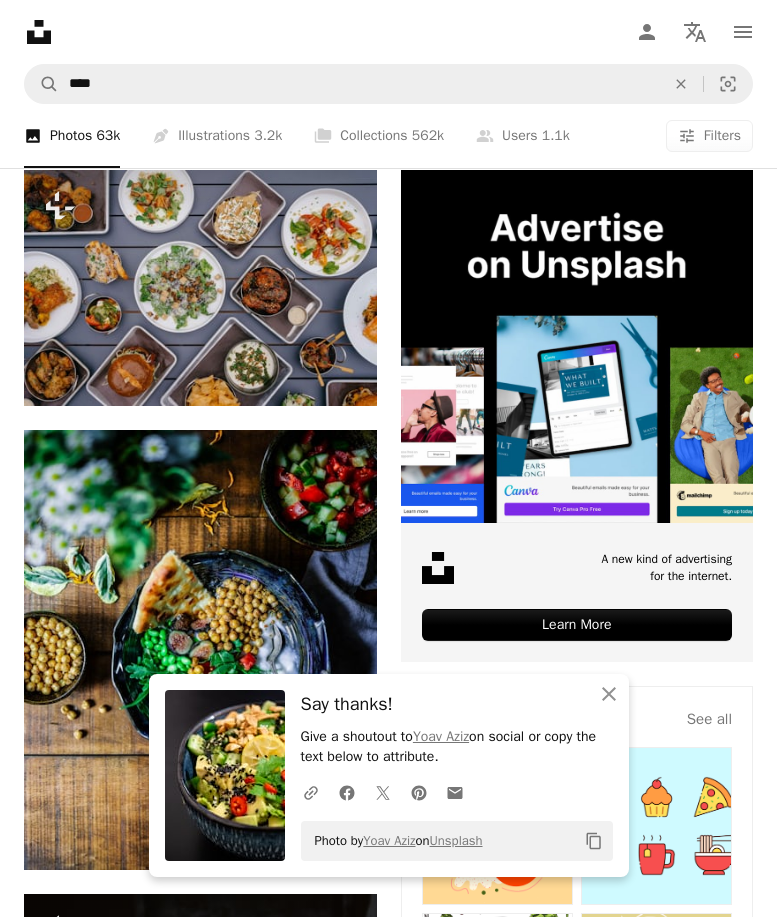 scroll, scrollTop: 200, scrollLeft: 0, axis: vertical 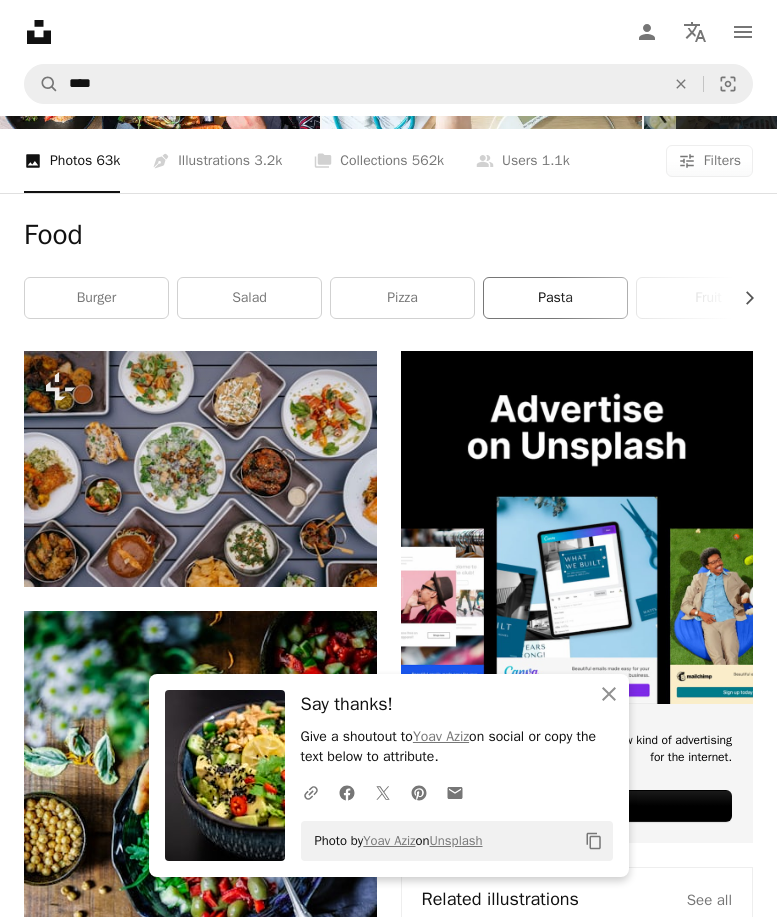 click on "pasta" at bounding box center [555, 298] 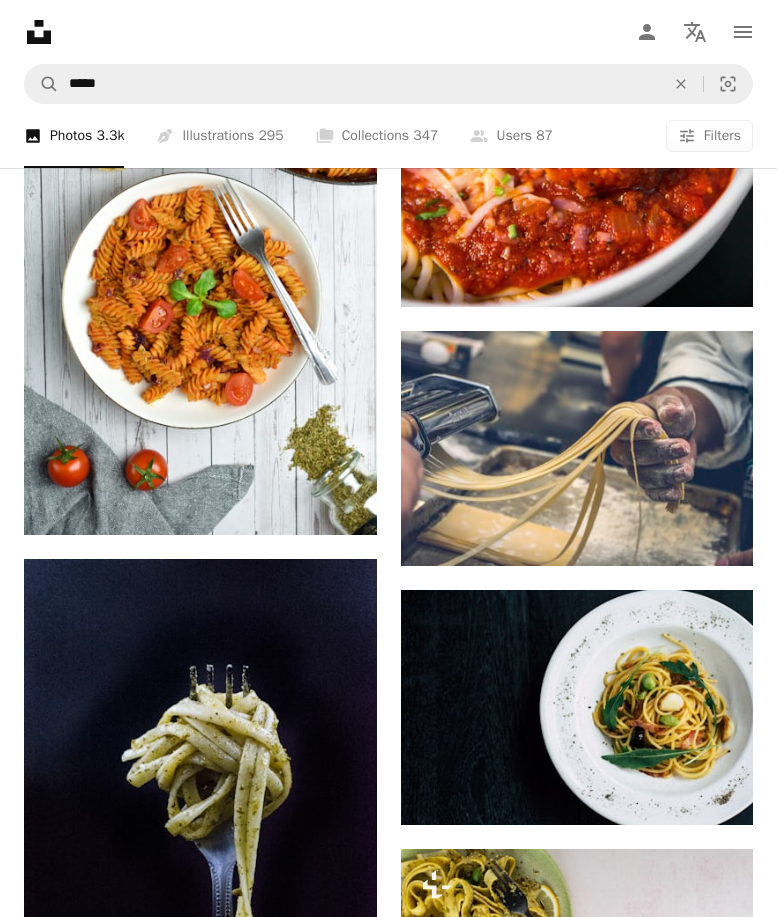 scroll, scrollTop: 3800, scrollLeft: 0, axis: vertical 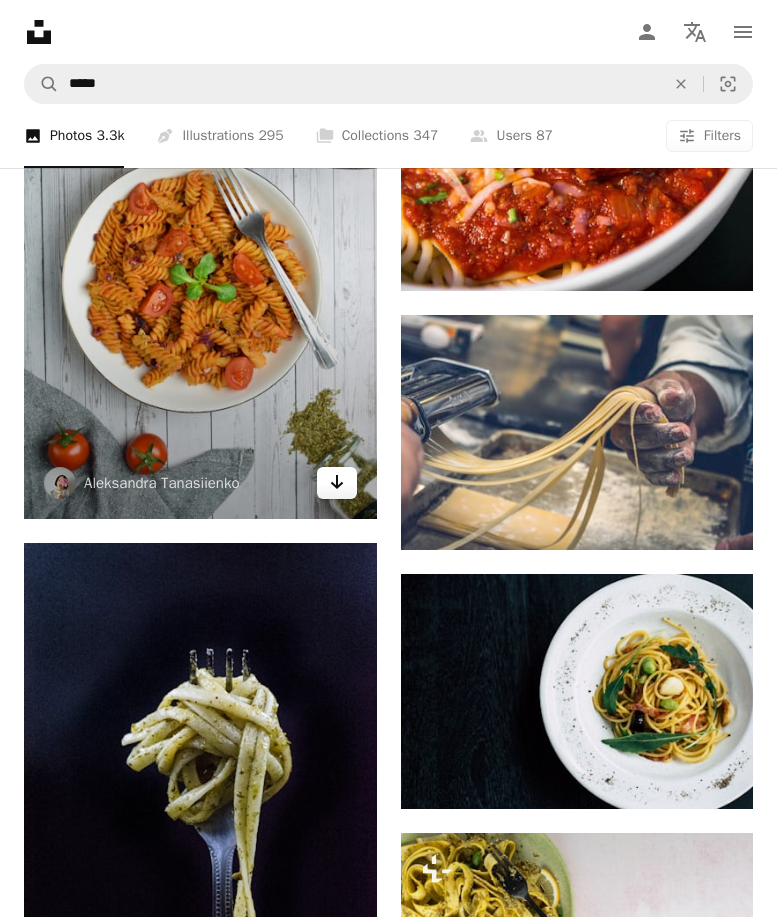click on "Arrow pointing down" at bounding box center [337, 483] 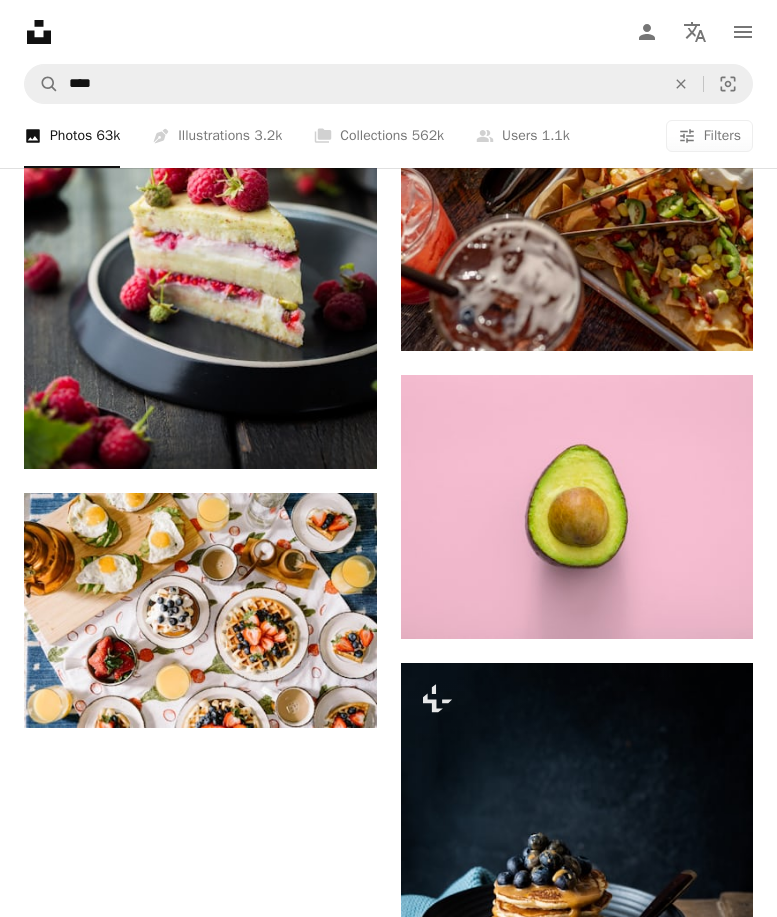 scroll, scrollTop: 200, scrollLeft: 0, axis: vertical 